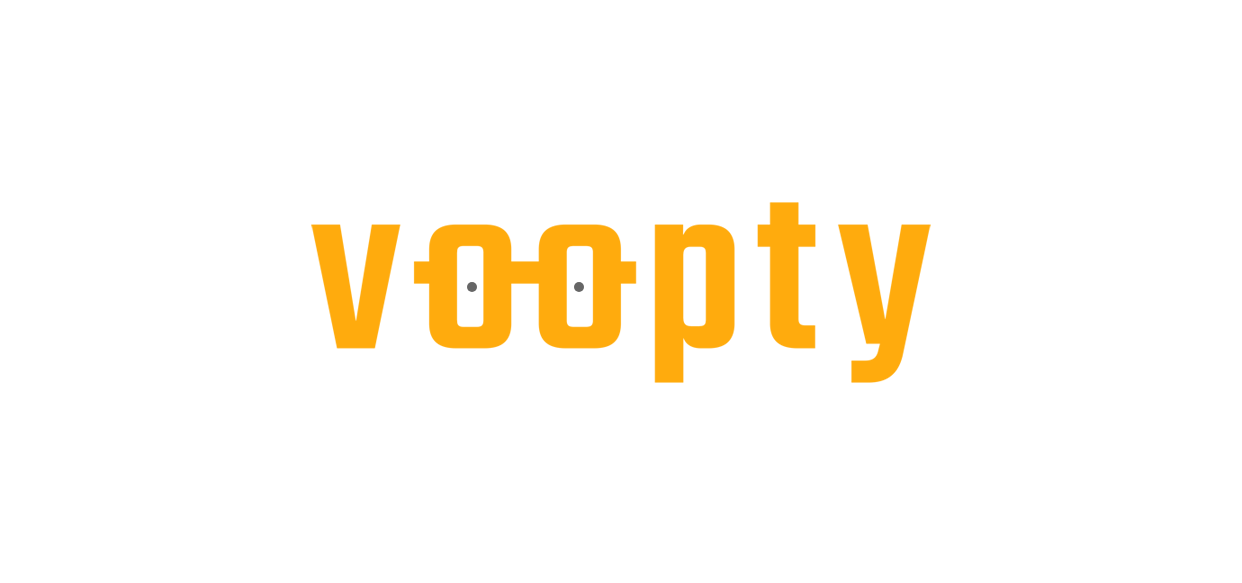 scroll, scrollTop: 0, scrollLeft: 0, axis: both 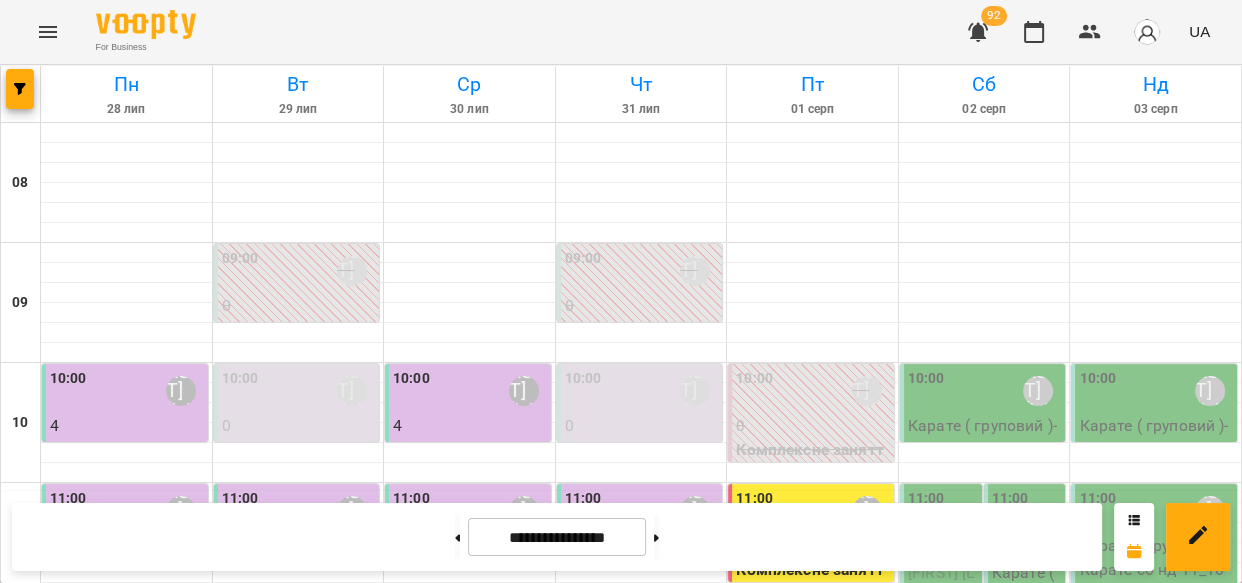 click on "Карате ( груповий ) - Карате груповий(сб і нд) 10.00" at bounding box center [985, 449] 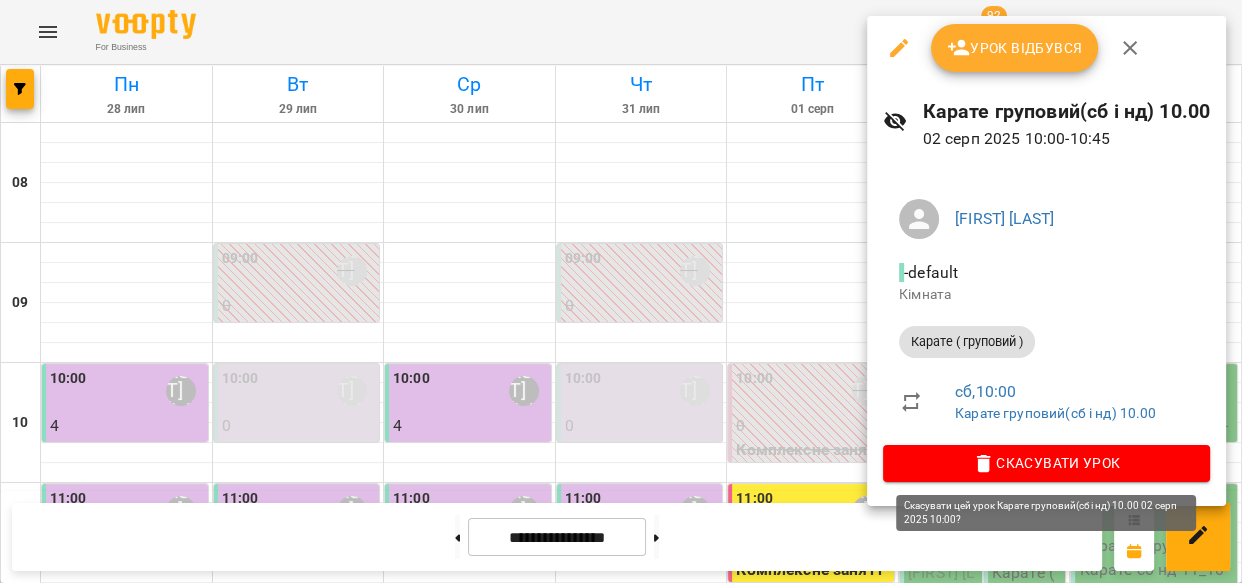 click on "Скасувати Урок" at bounding box center [1046, 463] 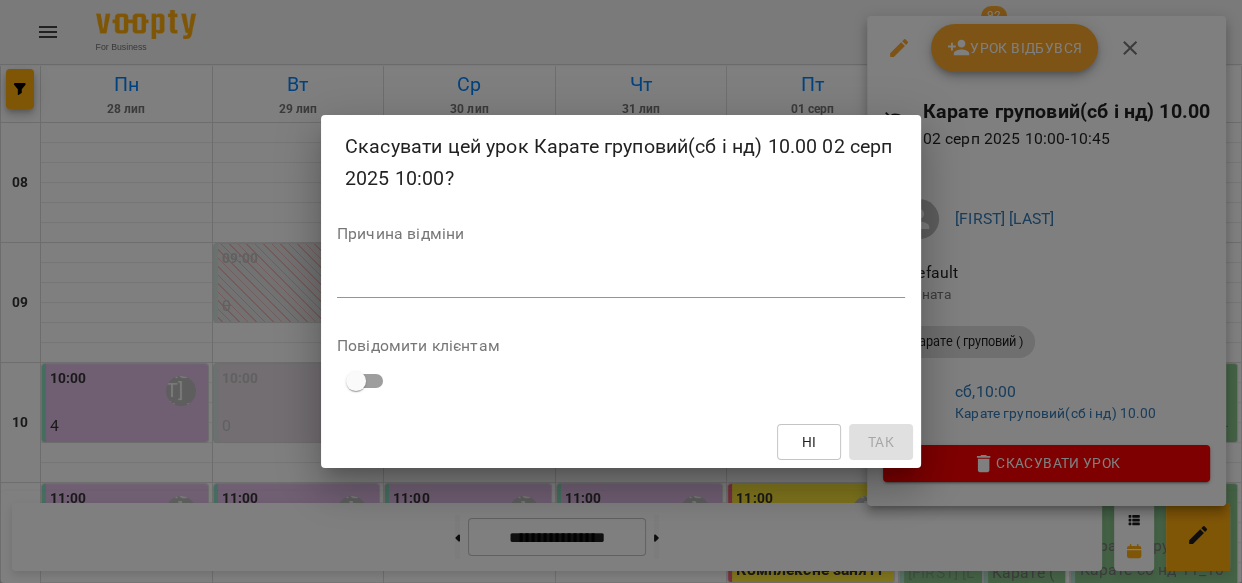 click on "*" at bounding box center [621, 282] 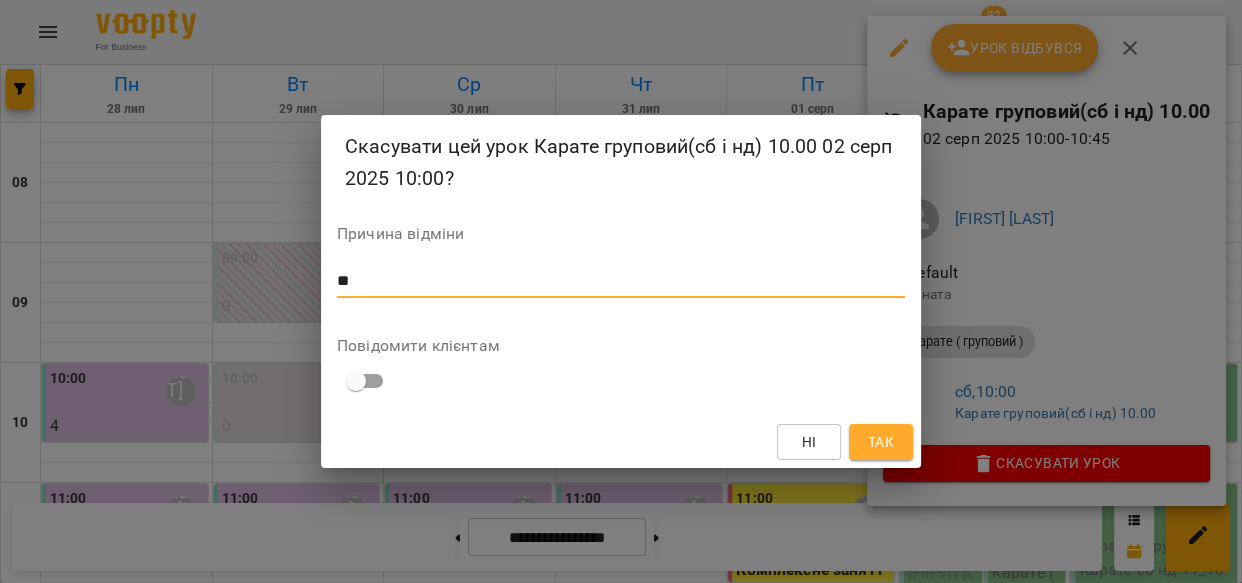 type on "**" 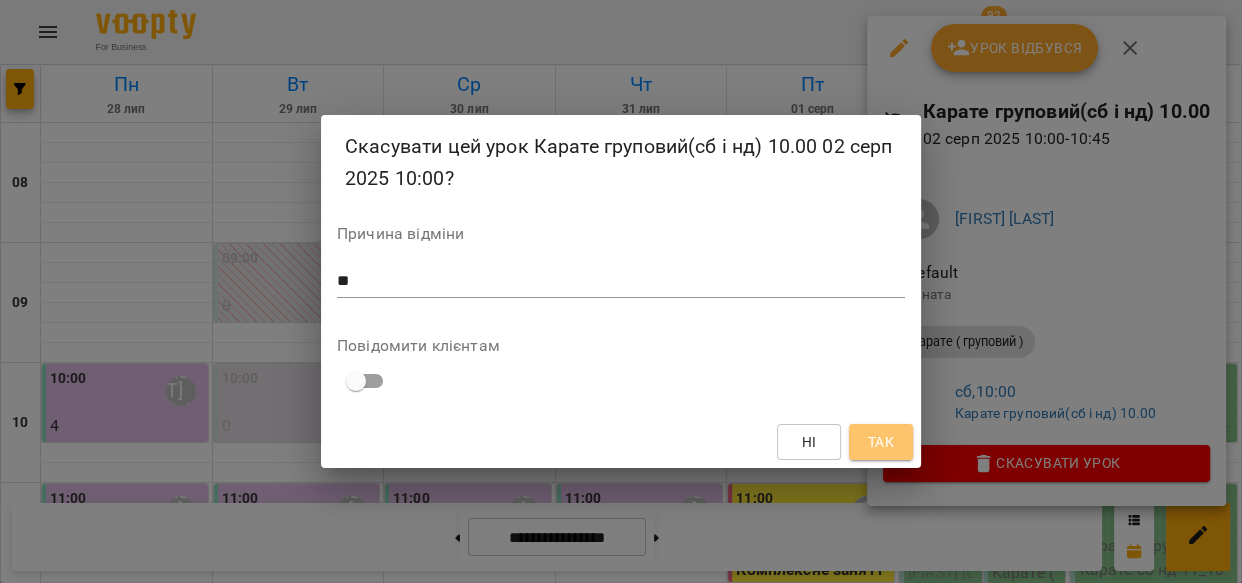 click on "Так" at bounding box center [881, 442] 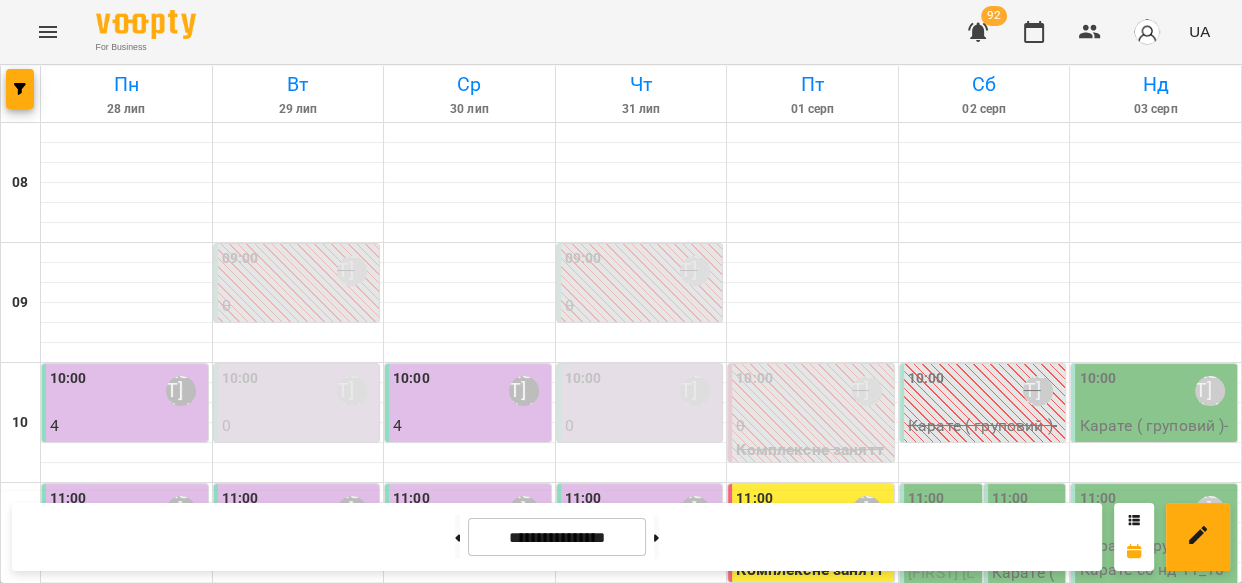 click on "Смук Михайло" at bounding box center [941, 584] 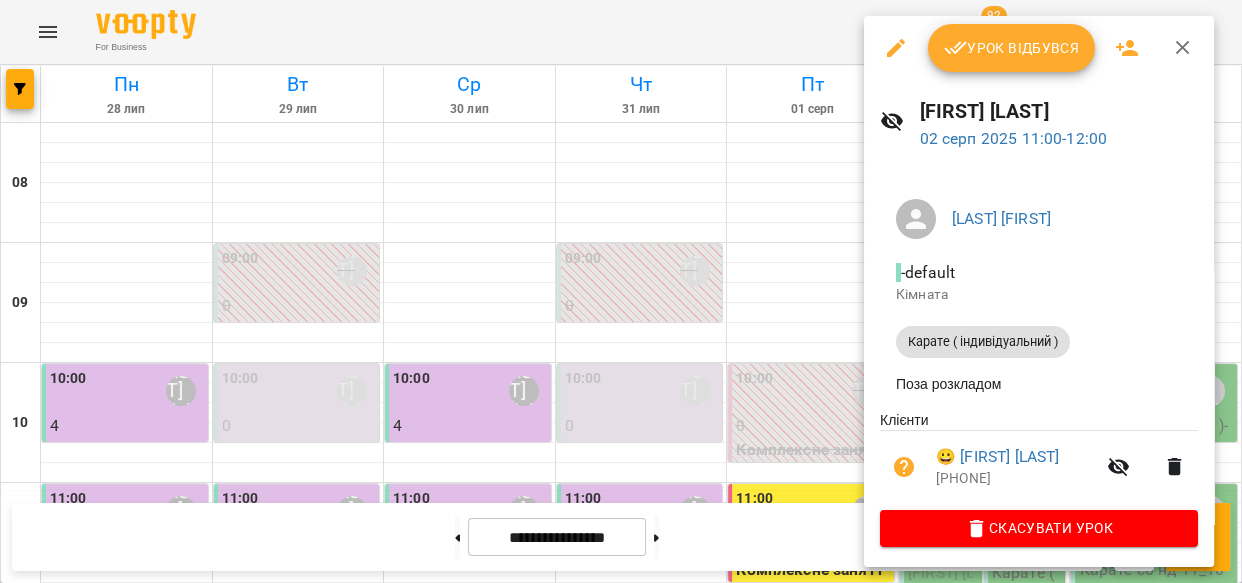 click on "Урок відбувся" at bounding box center (1012, 48) 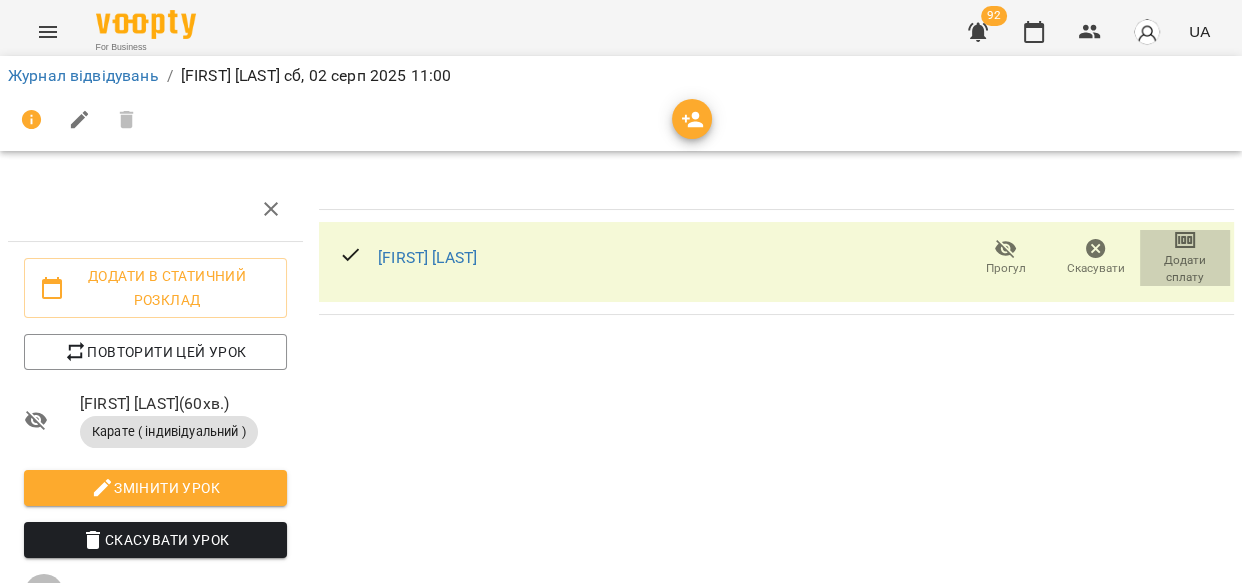 click on "Додати сплату" at bounding box center [1185, 269] 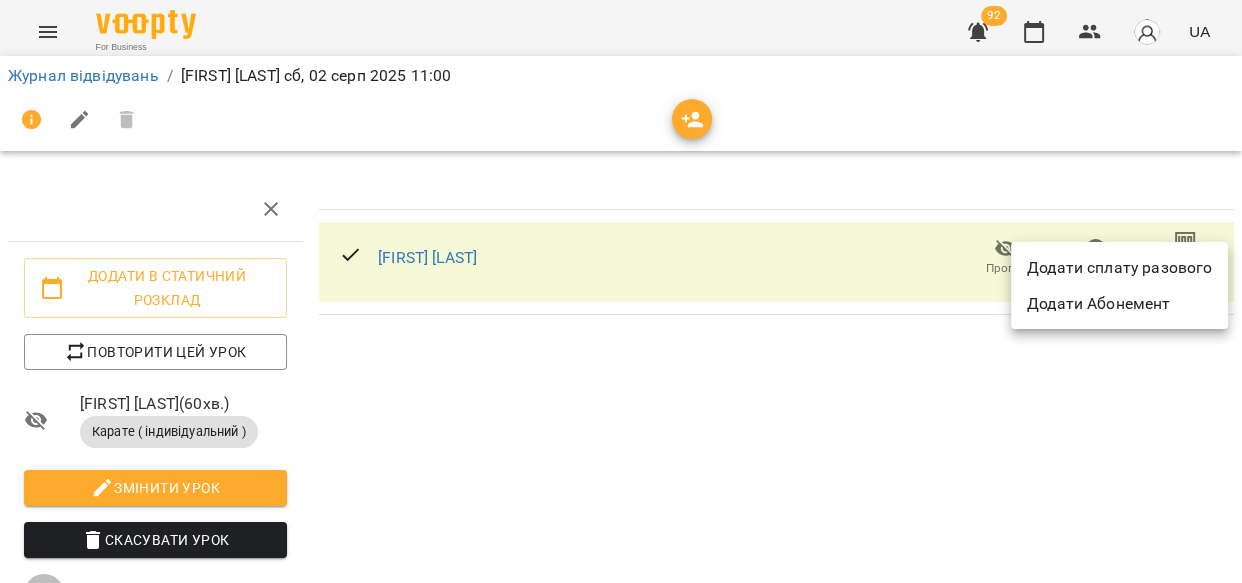click on "Додати сплату разового" at bounding box center [1119, 268] 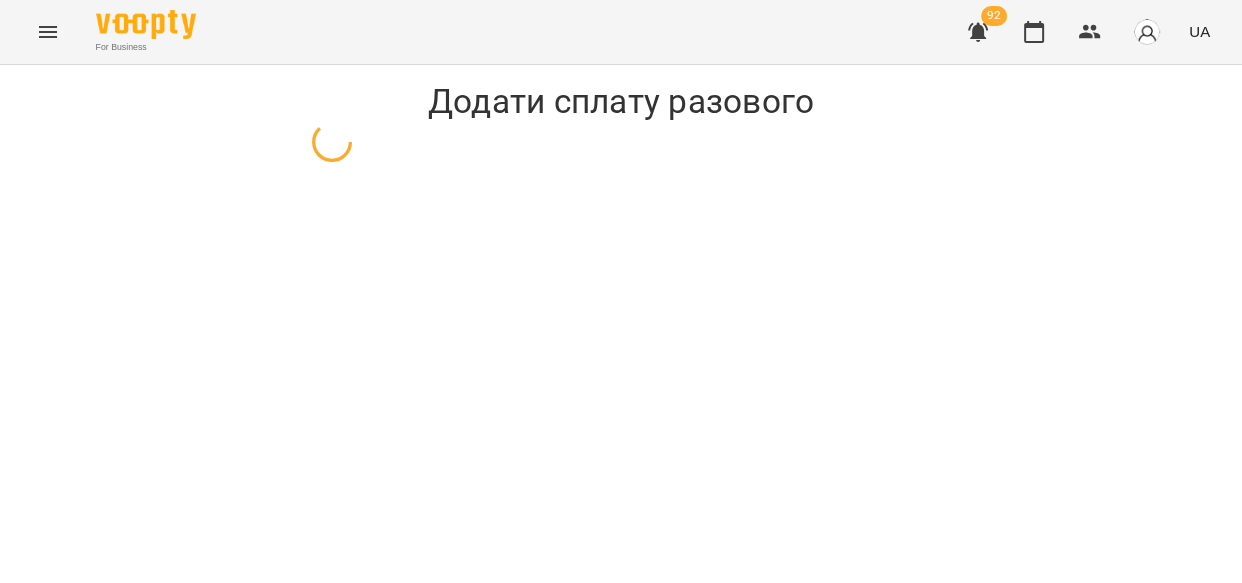 select on "**********" 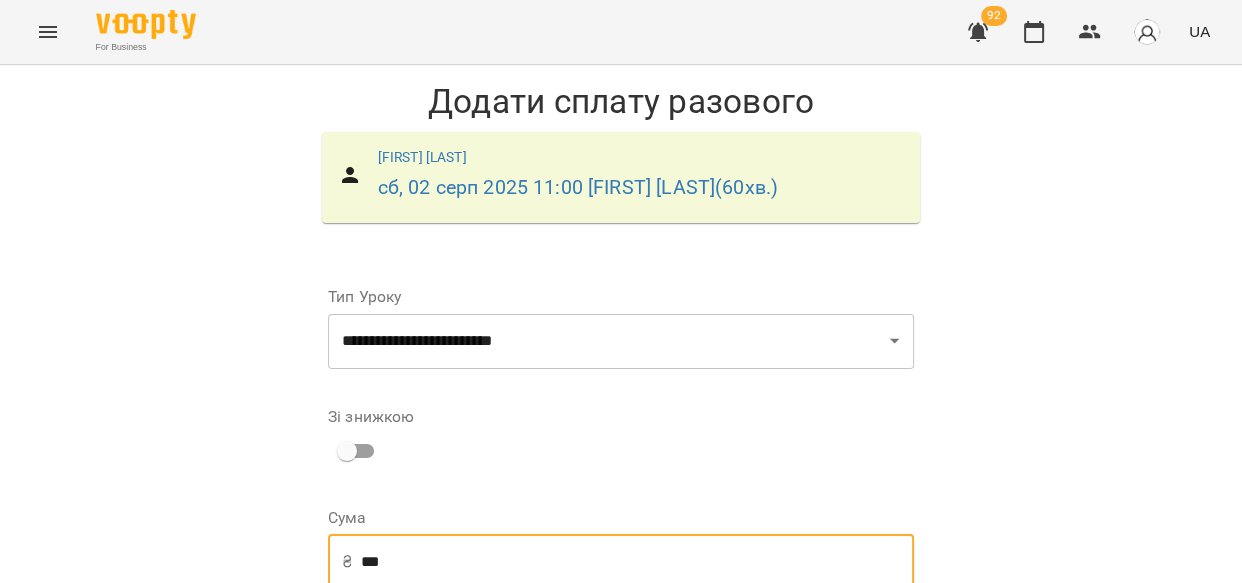 click on "***" at bounding box center [637, 562] 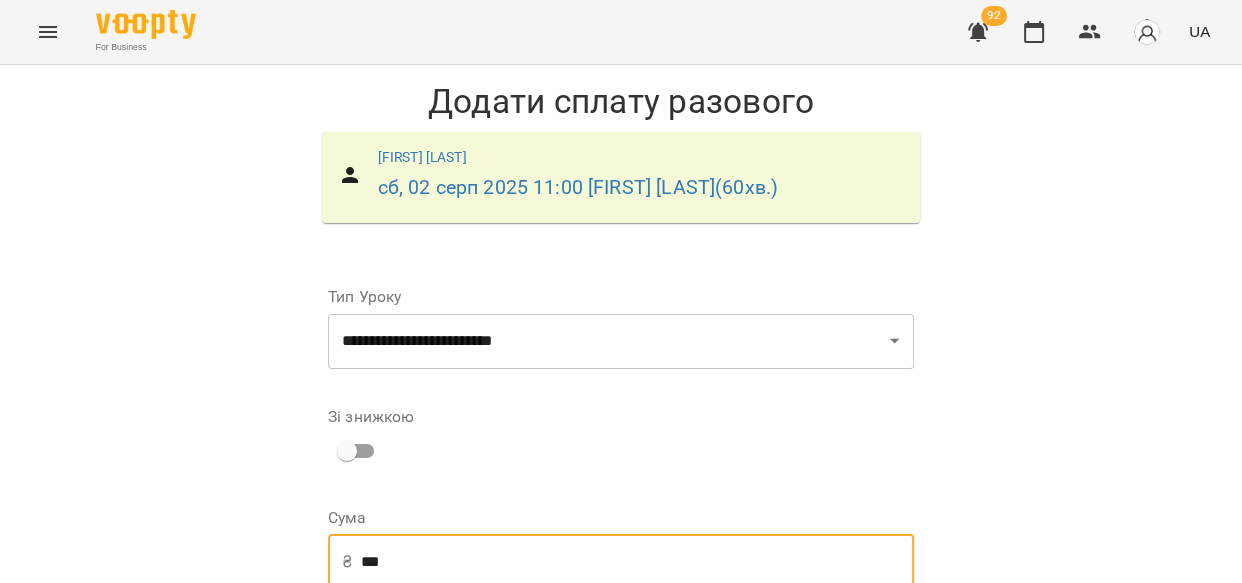 scroll, scrollTop: 171, scrollLeft: 0, axis: vertical 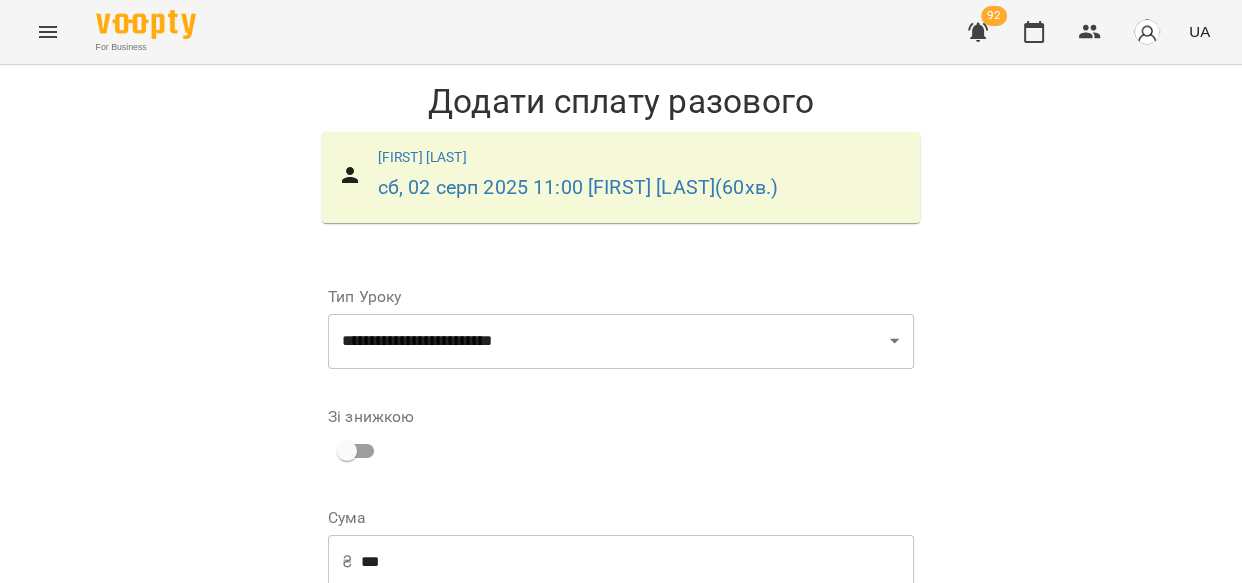 click on "**********" at bounding box center (769, 691) 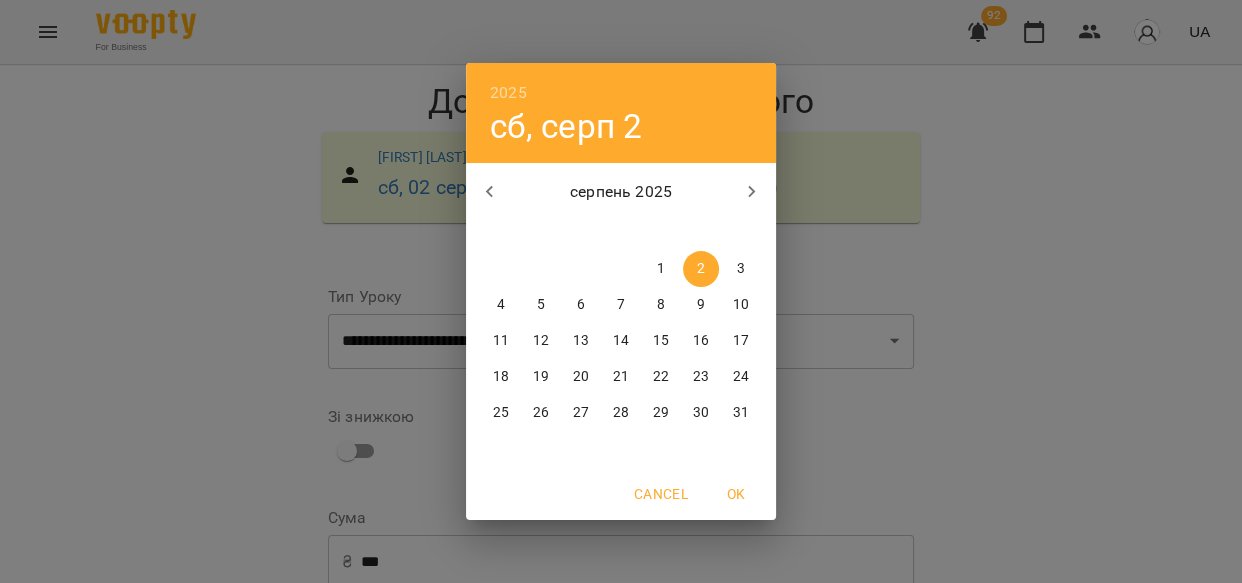 click 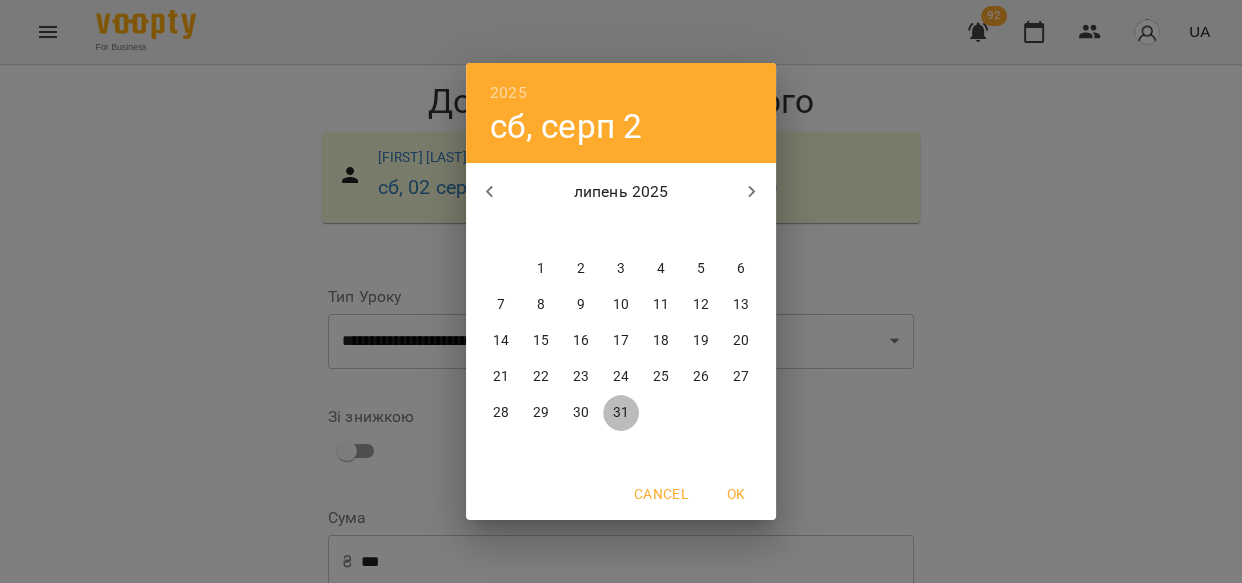 click on "31" at bounding box center (621, 413) 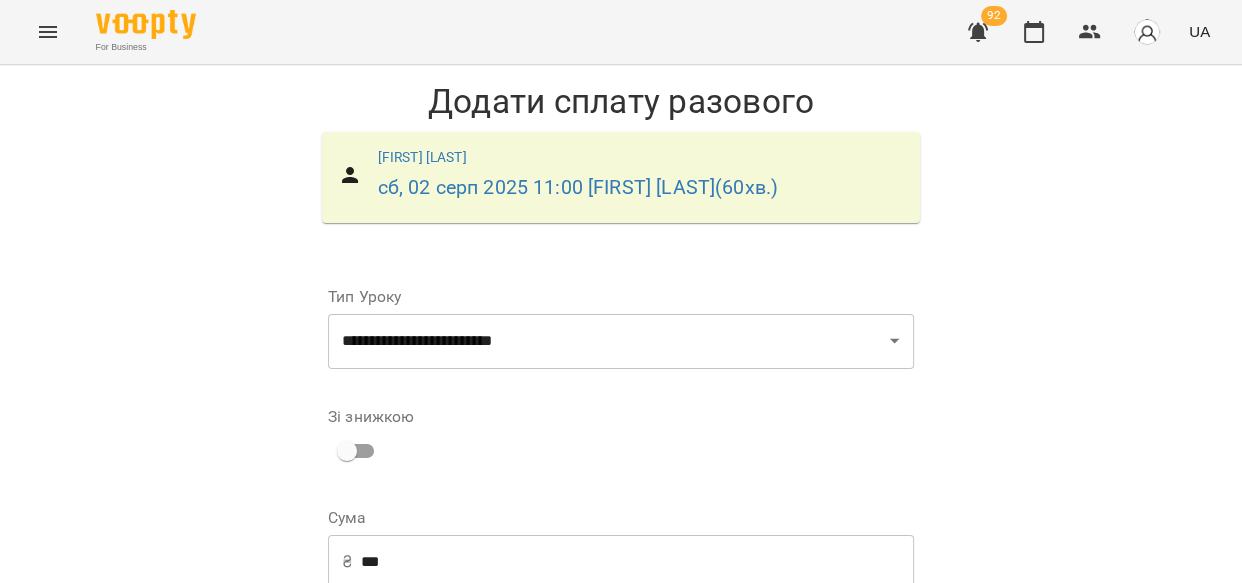 click on "Додати сплату разового" at bounding box center [787, 906] 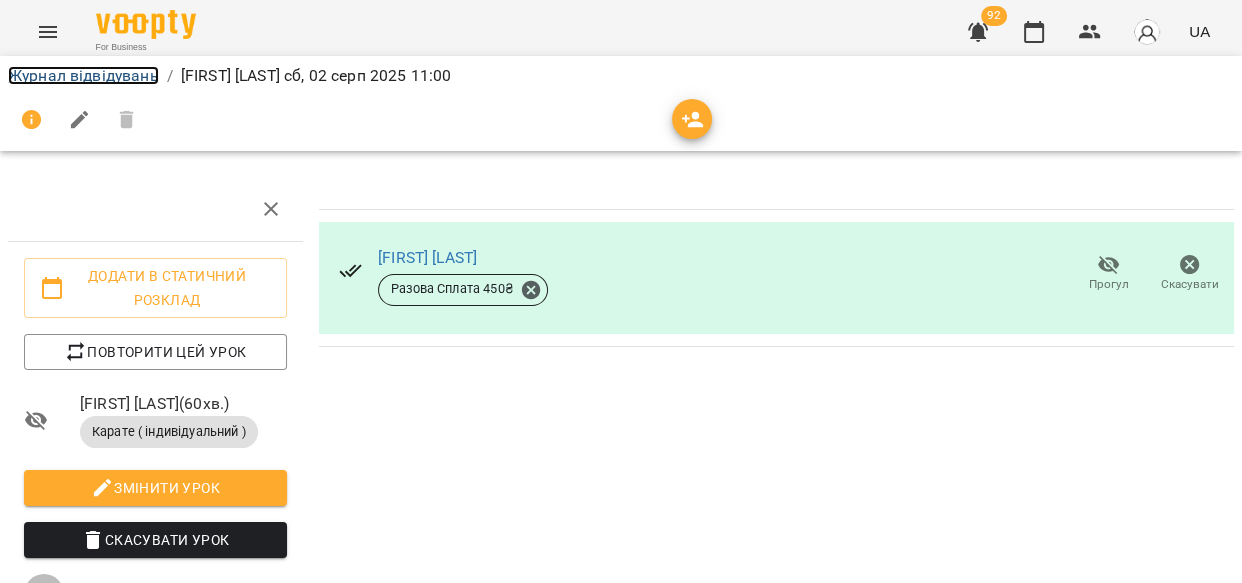 click on "Журнал відвідувань" at bounding box center [83, 75] 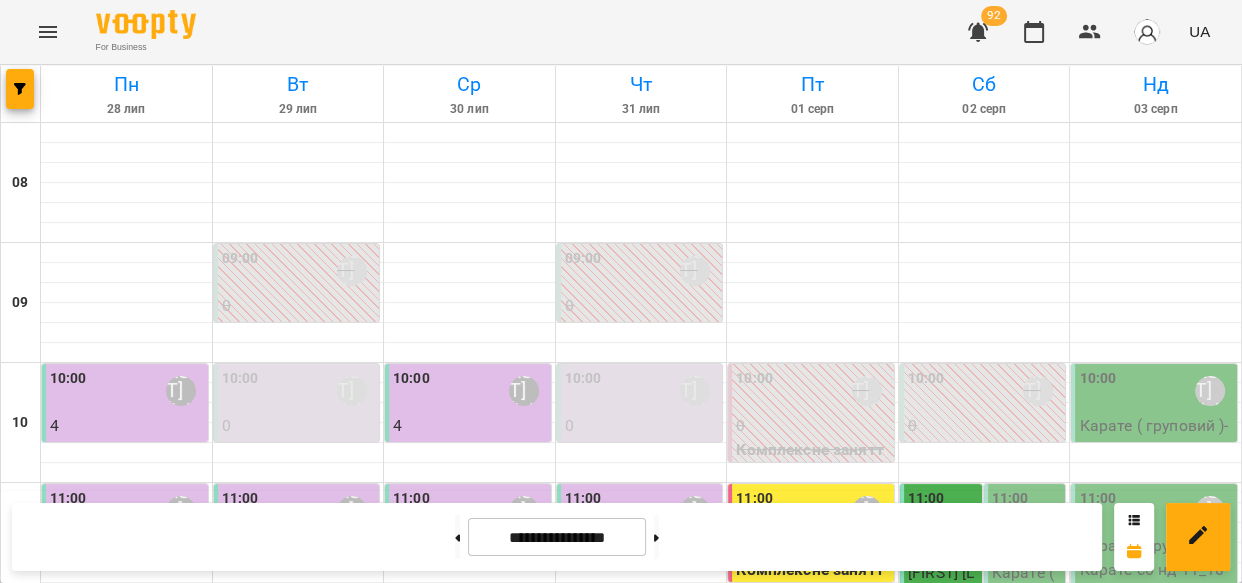 scroll, scrollTop: 256, scrollLeft: 0, axis: vertical 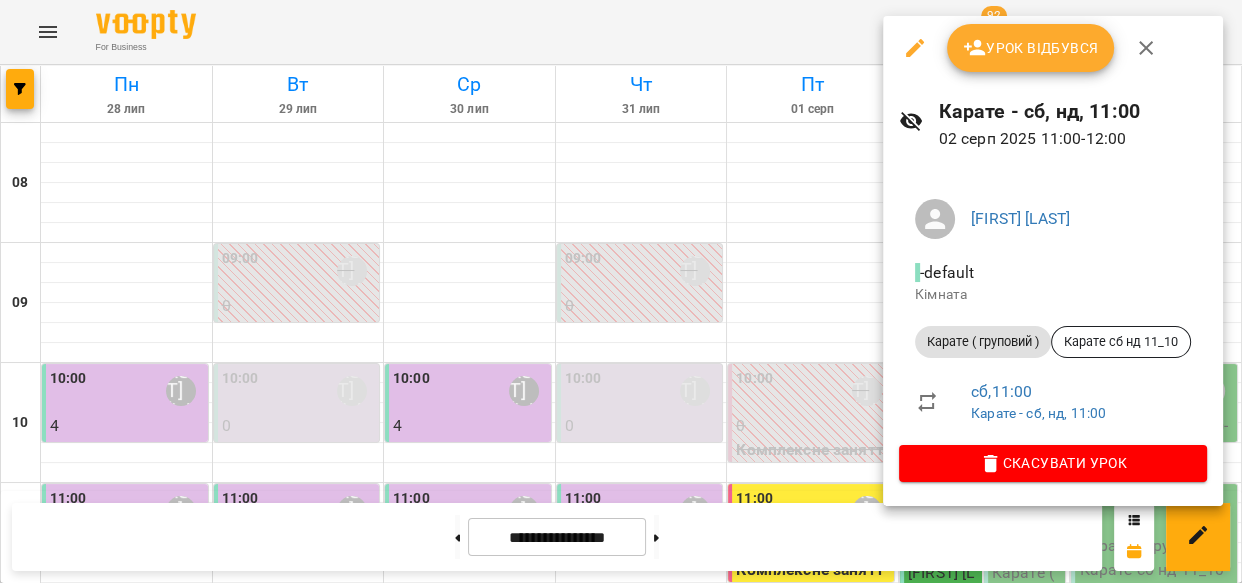 click on "Урок відбувся" at bounding box center (1031, 48) 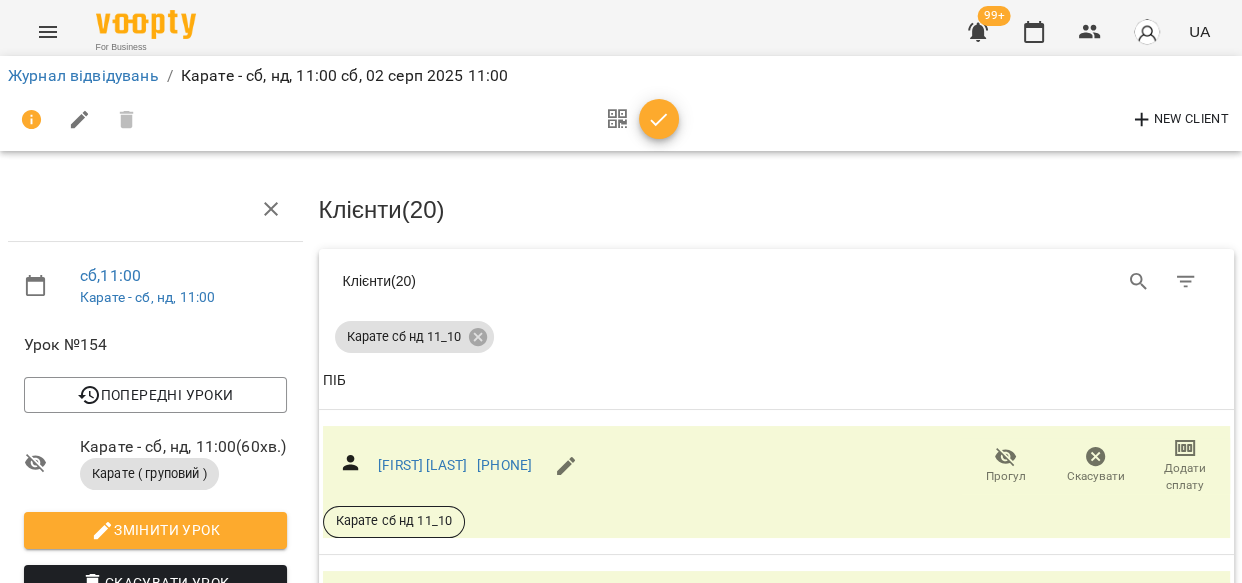 click 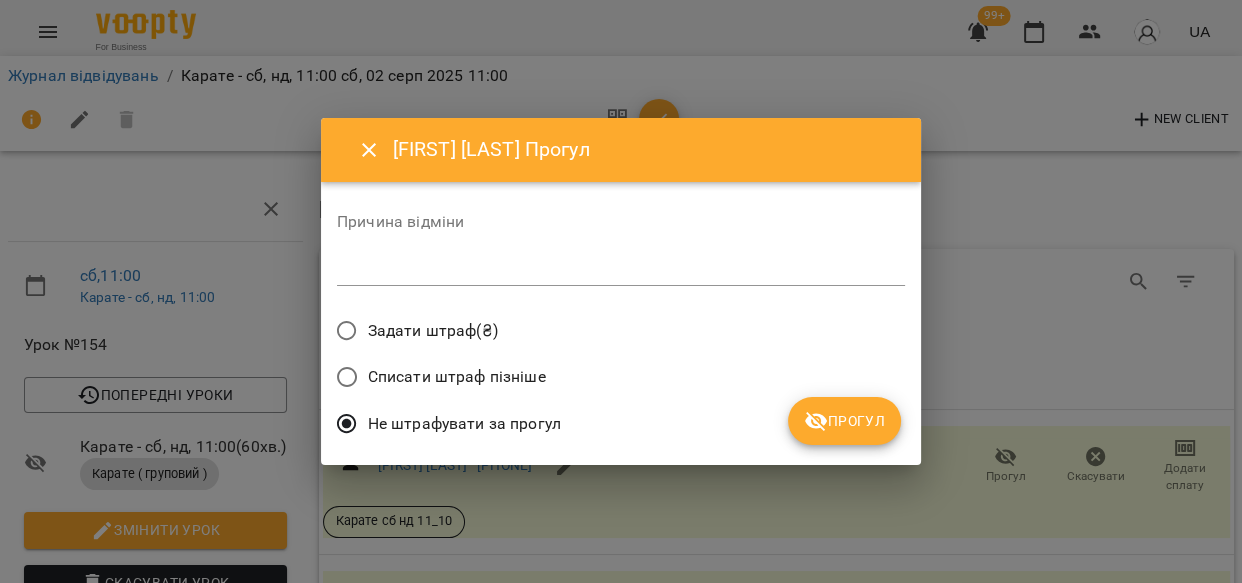 click on "Прогул" at bounding box center (844, 421) 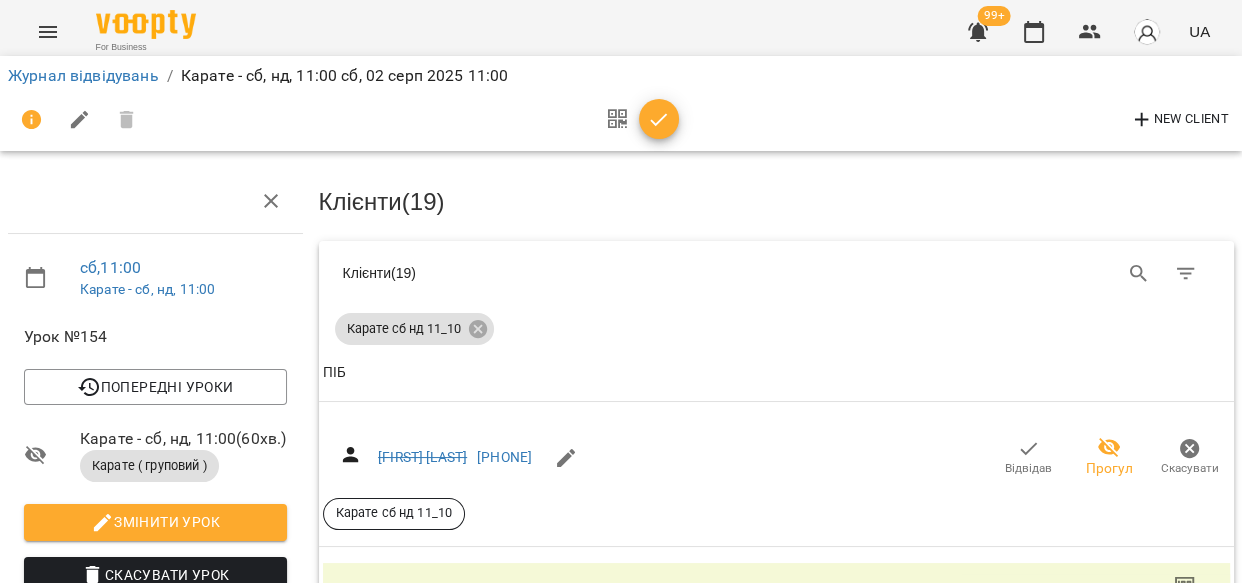 scroll, scrollTop: 193, scrollLeft: 0, axis: vertical 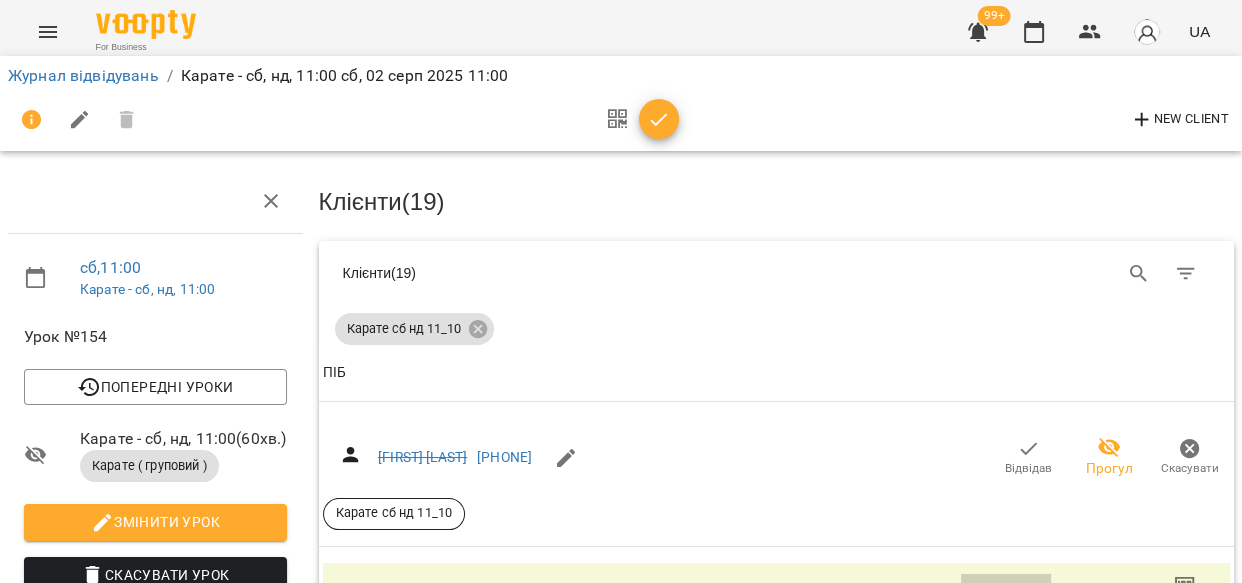 click 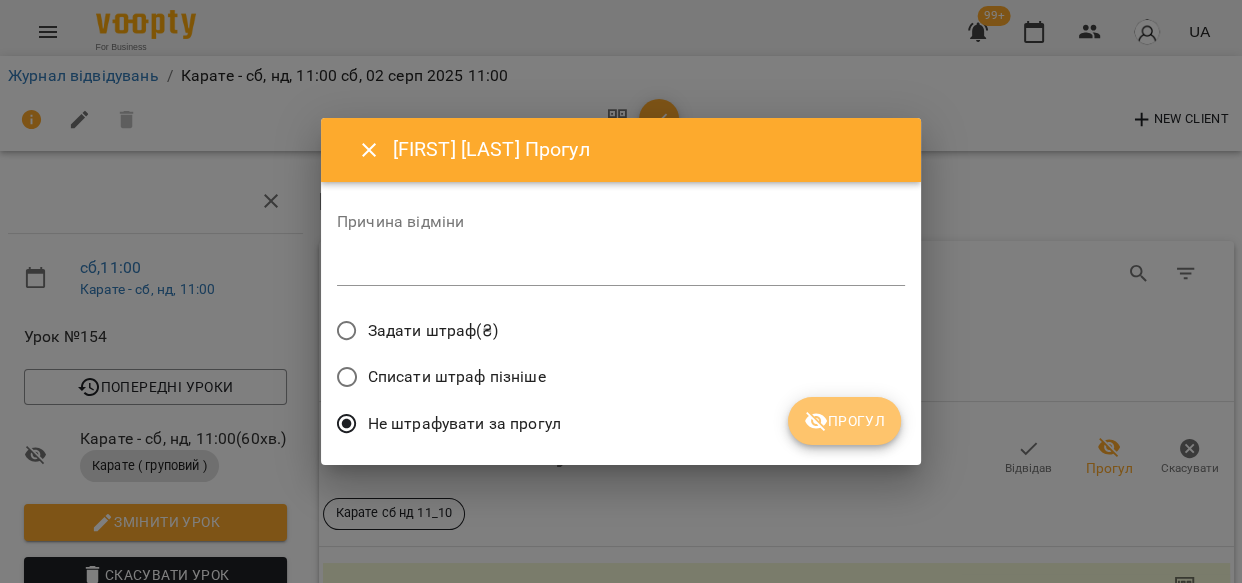 click on "Прогул" at bounding box center [844, 421] 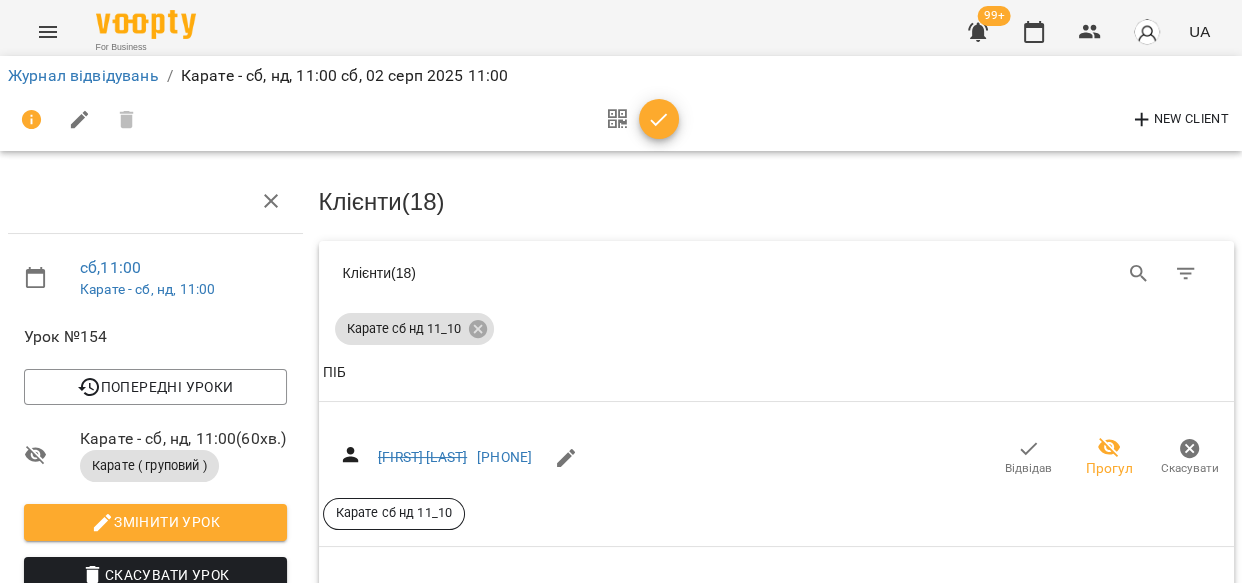 scroll, scrollTop: 363, scrollLeft: 0, axis: vertical 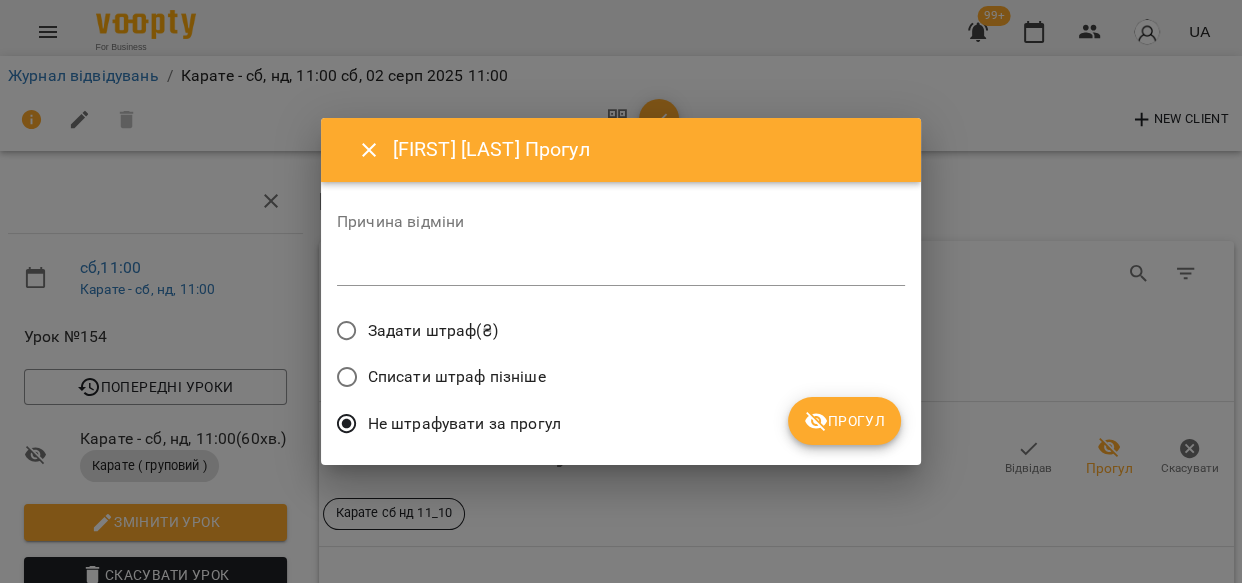 click on "Прогул" at bounding box center (844, 421) 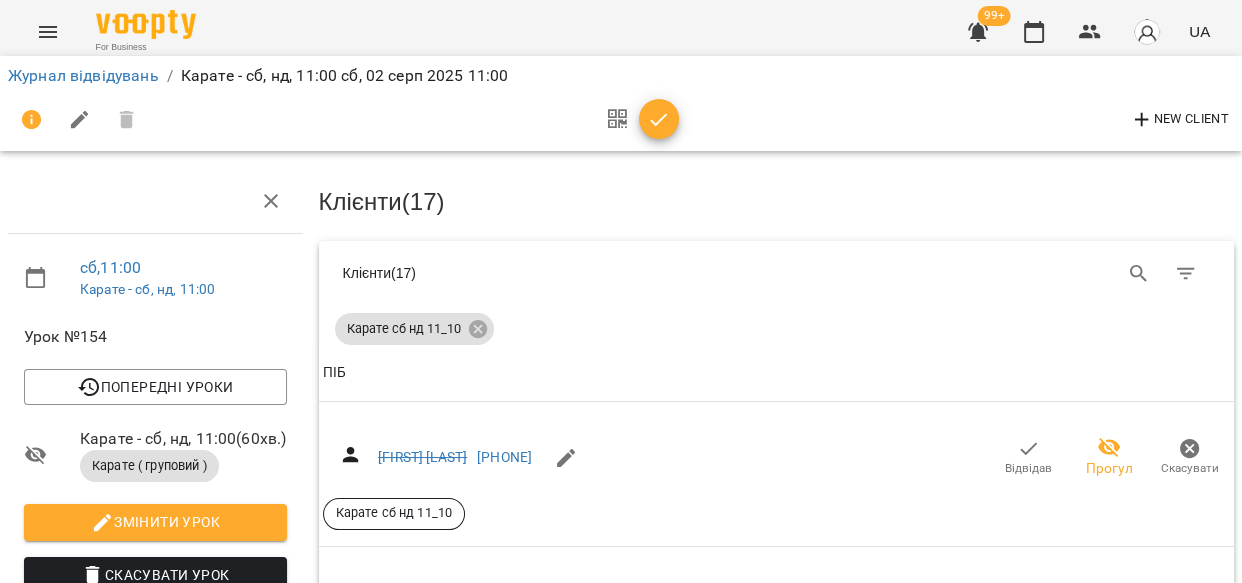 scroll, scrollTop: 545, scrollLeft: 0, axis: vertical 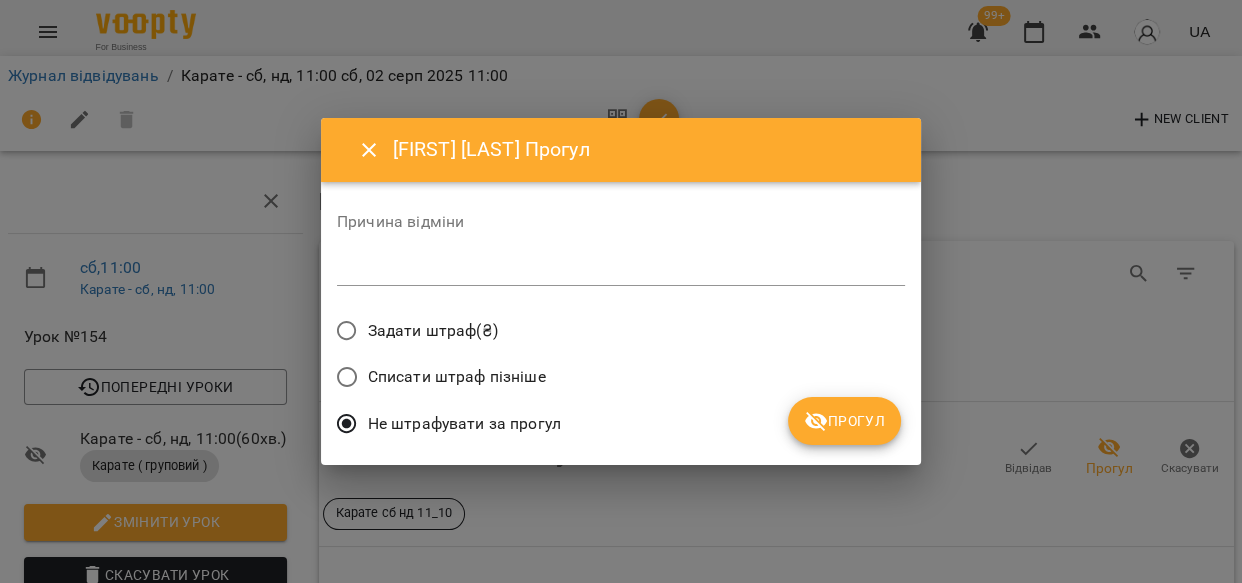 click on "Прогул" at bounding box center [844, 421] 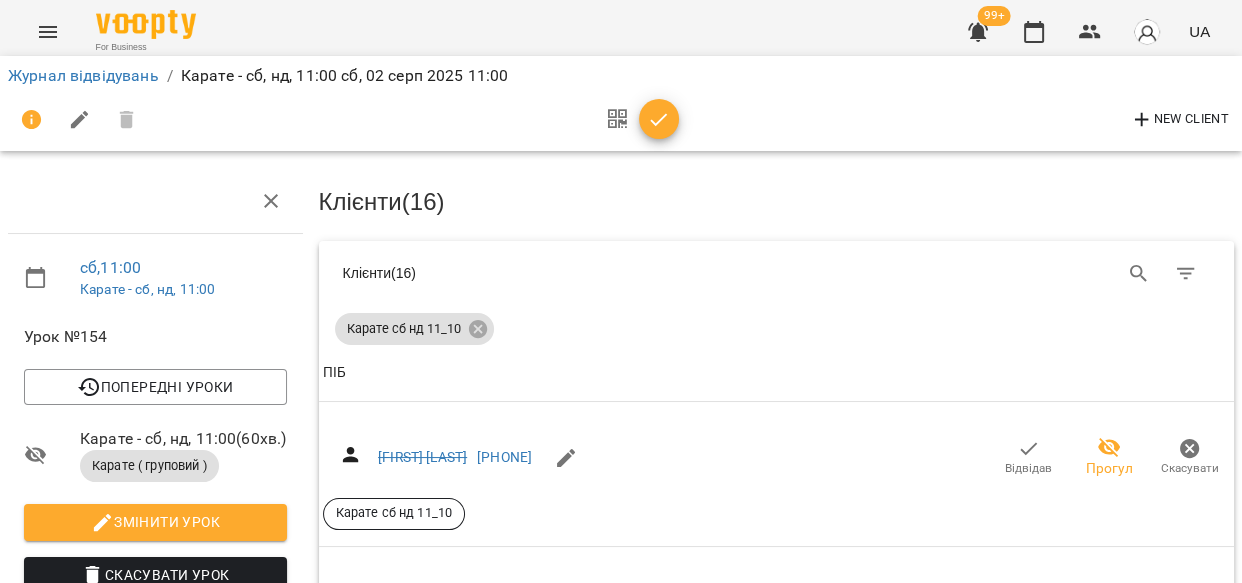 scroll, scrollTop: 1406, scrollLeft: 0, axis: vertical 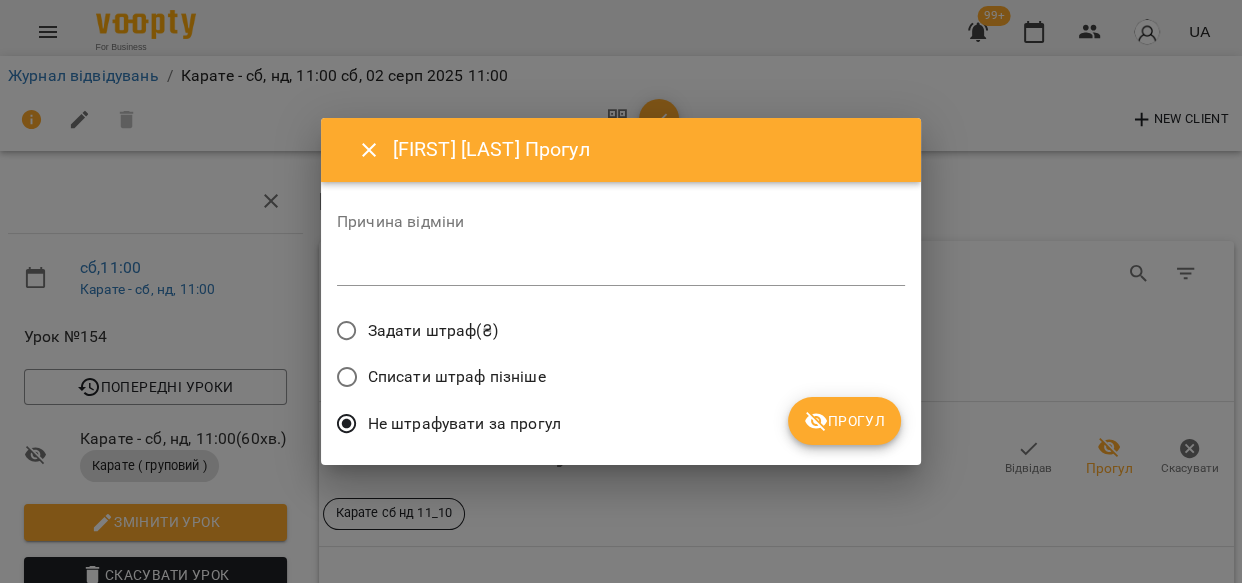 click on "Прогул" at bounding box center [844, 421] 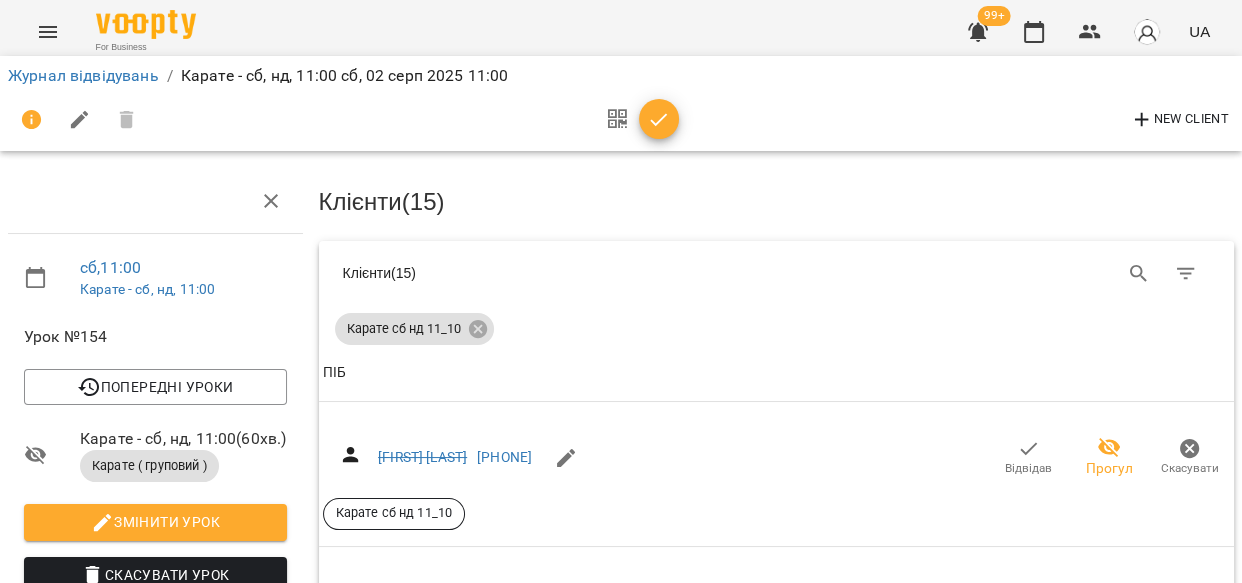 scroll, scrollTop: 1624, scrollLeft: 0, axis: vertical 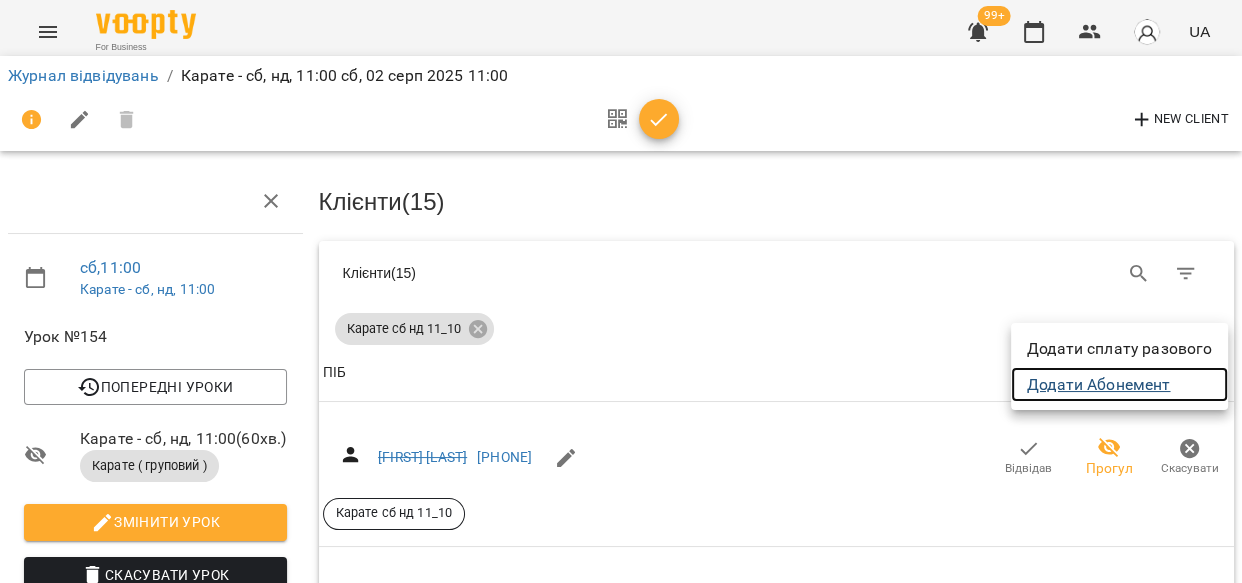 click on "Додати Абонемент" at bounding box center [1119, 385] 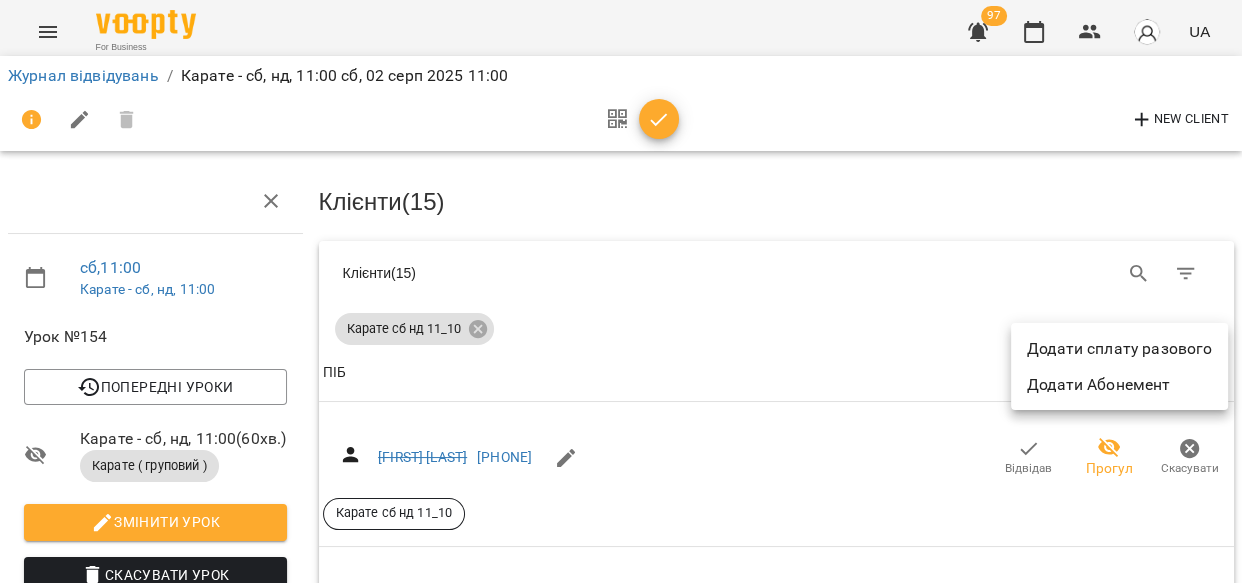 click at bounding box center (621, 291) 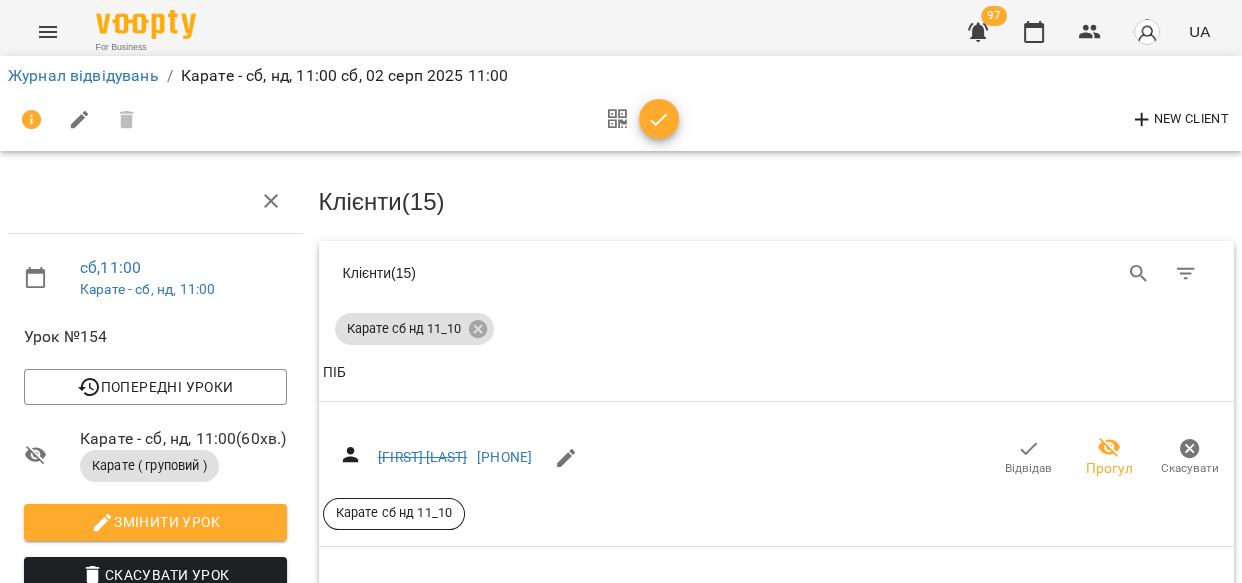 click on "Додати сплату" at bounding box center (1185, 2114) 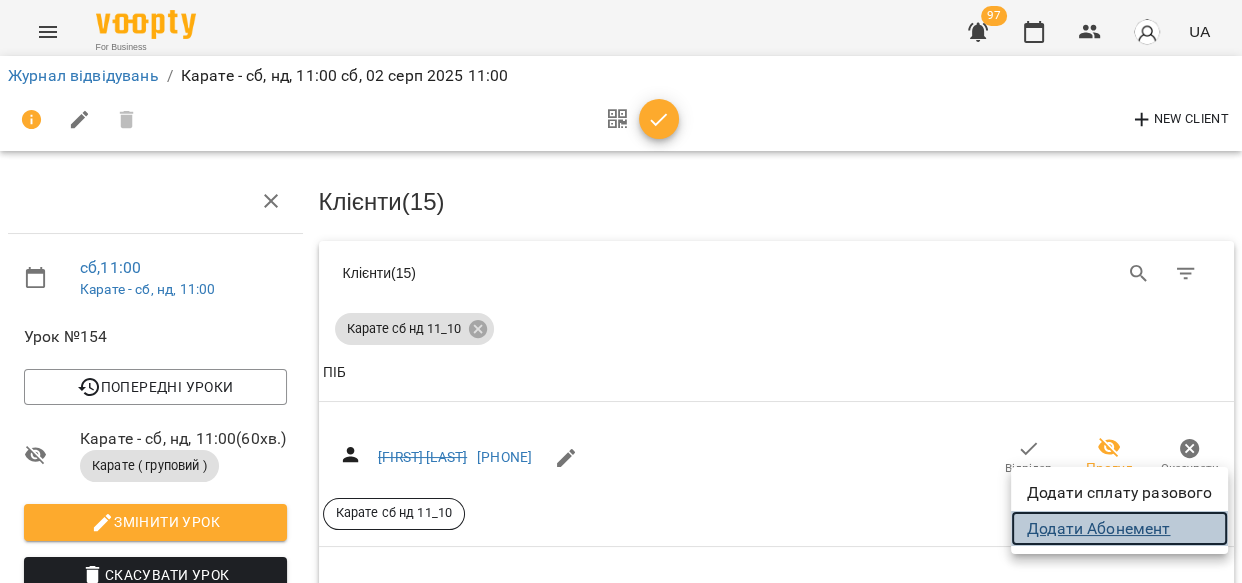 click on "Додати Абонемент" at bounding box center [1119, 529] 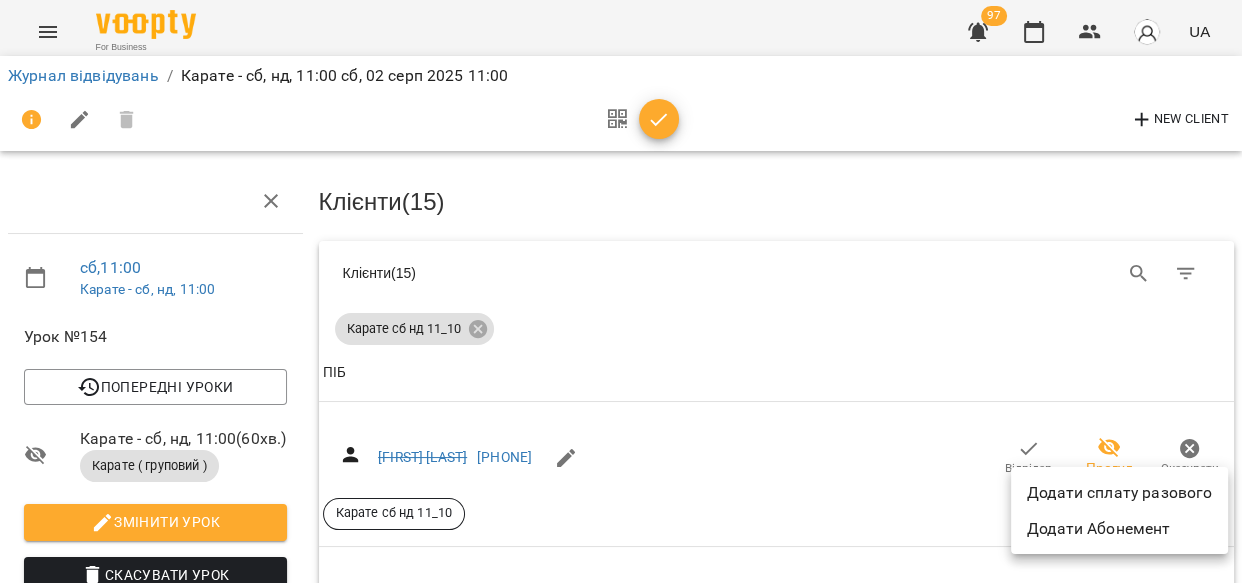 drag, startPoint x: 1235, startPoint y: 312, endPoint x: 1240, endPoint y: 337, distance: 25.495098 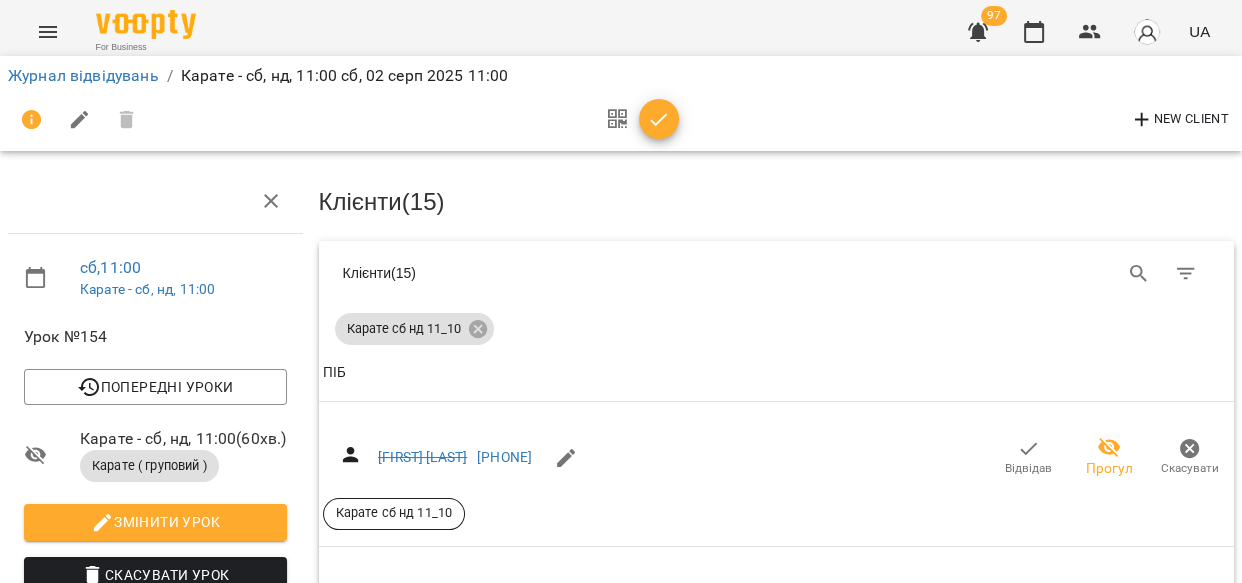 scroll, scrollTop: 1914, scrollLeft: 0, axis: vertical 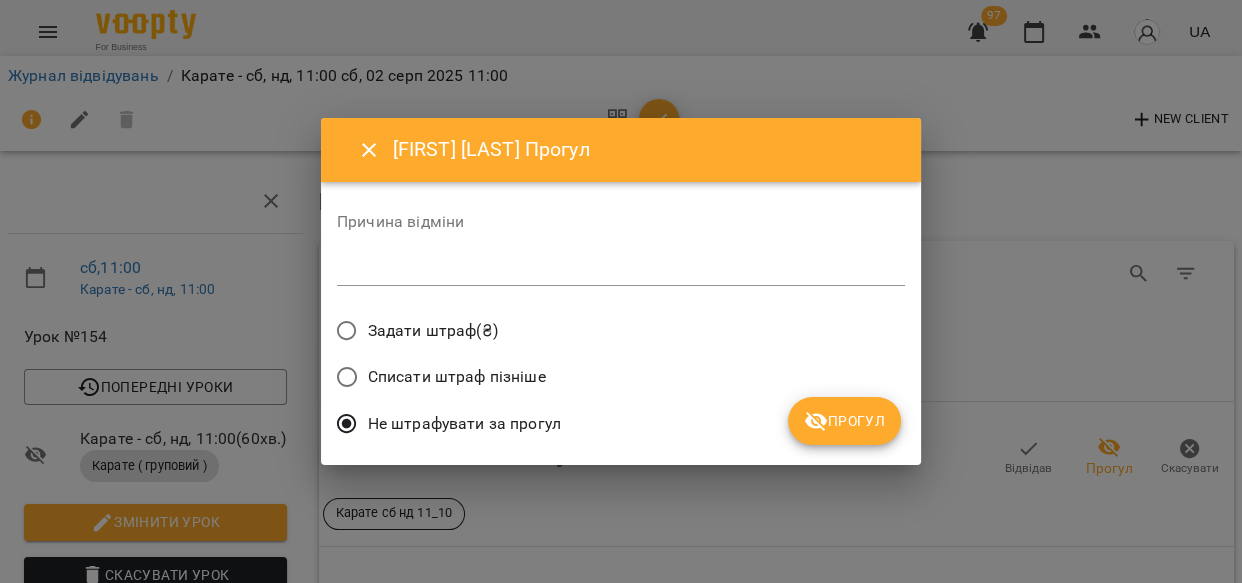 click on "Списати штраф пізніше" at bounding box center [621, 379] 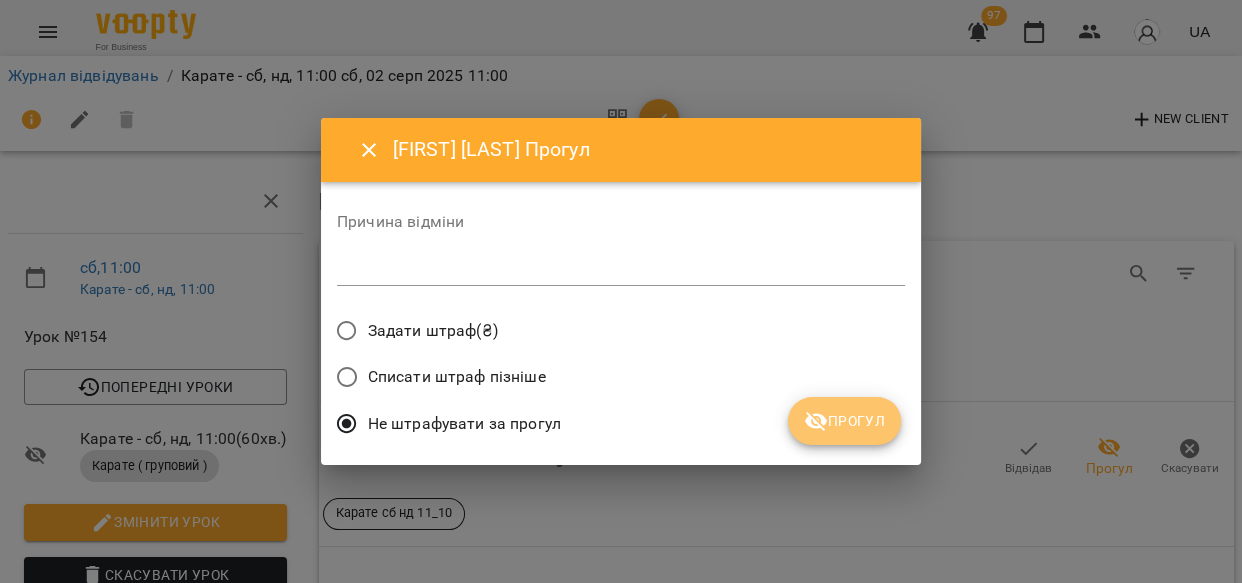 click on "Прогул" at bounding box center (844, 421) 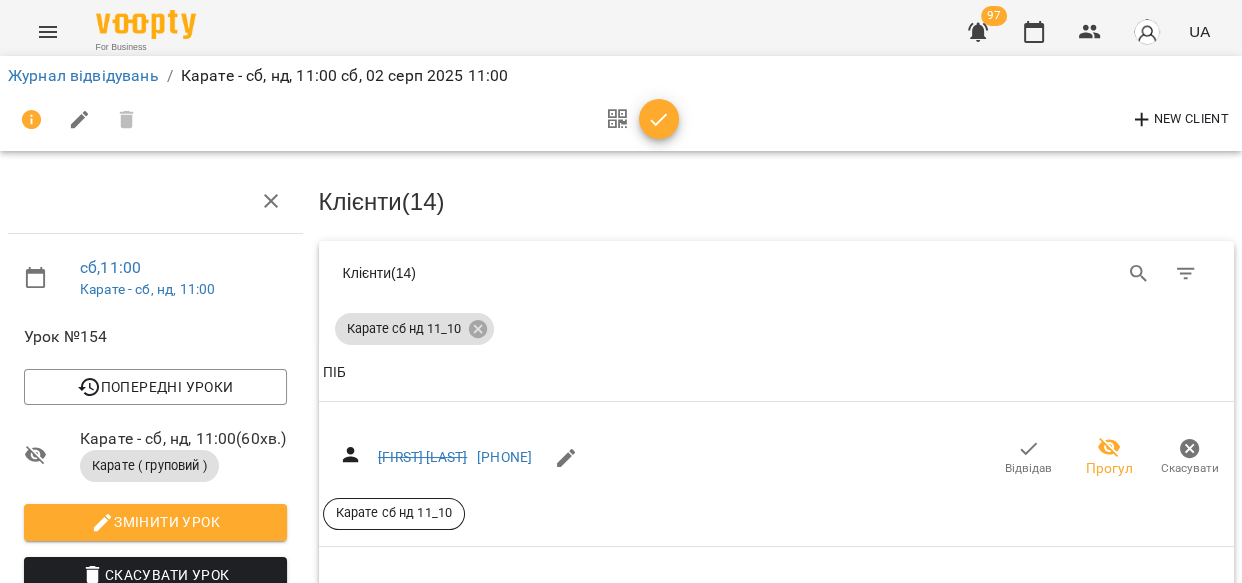 click 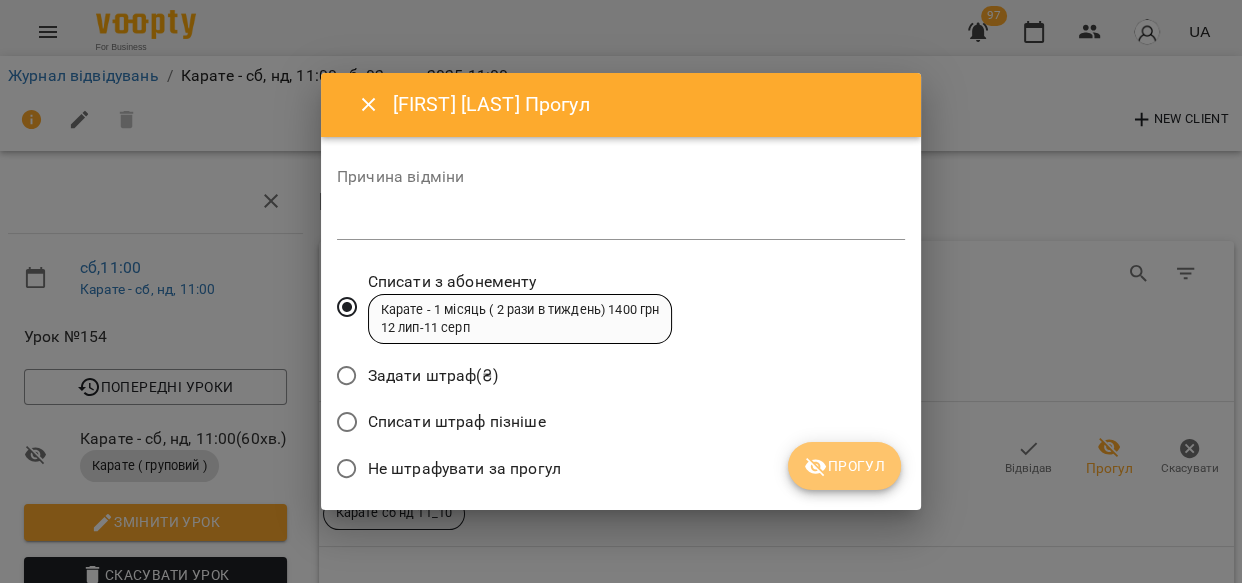 click on "Прогул" at bounding box center [844, 466] 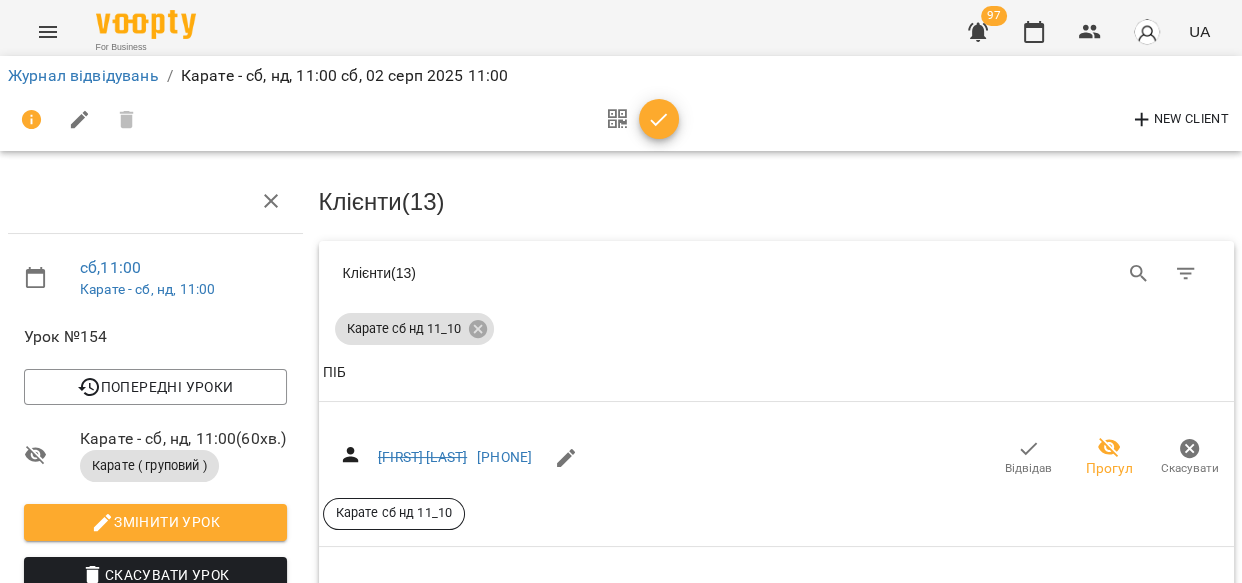 scroll, scrollTop: 2400, scrollLeft: 0, axis: vertical 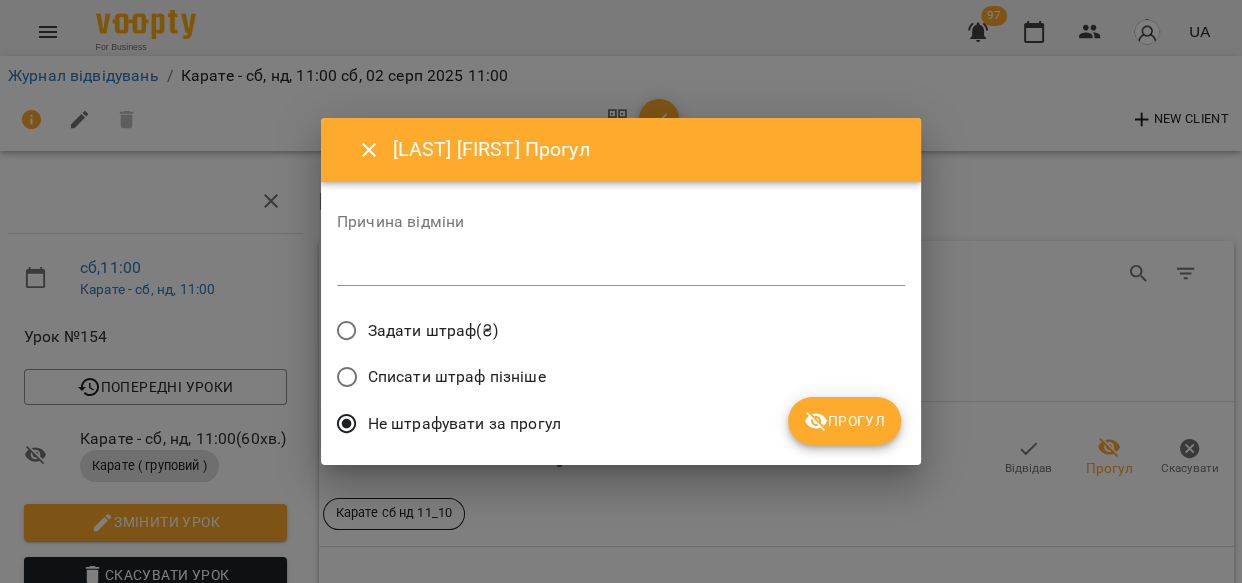 click on "Прогул" at bounding box center [844, 421] 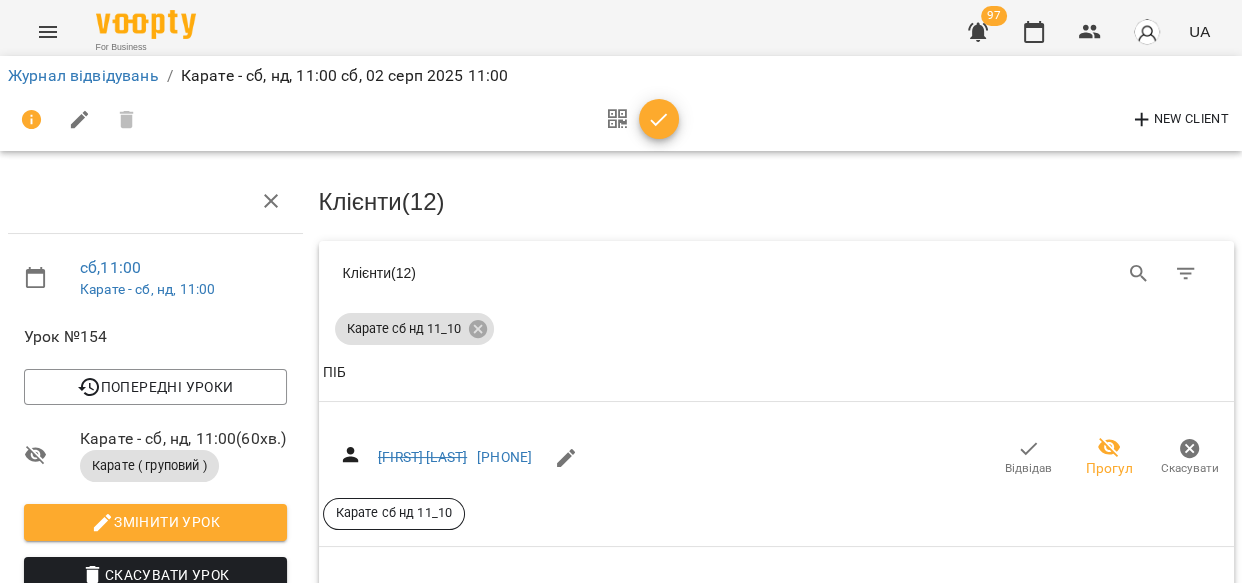 click 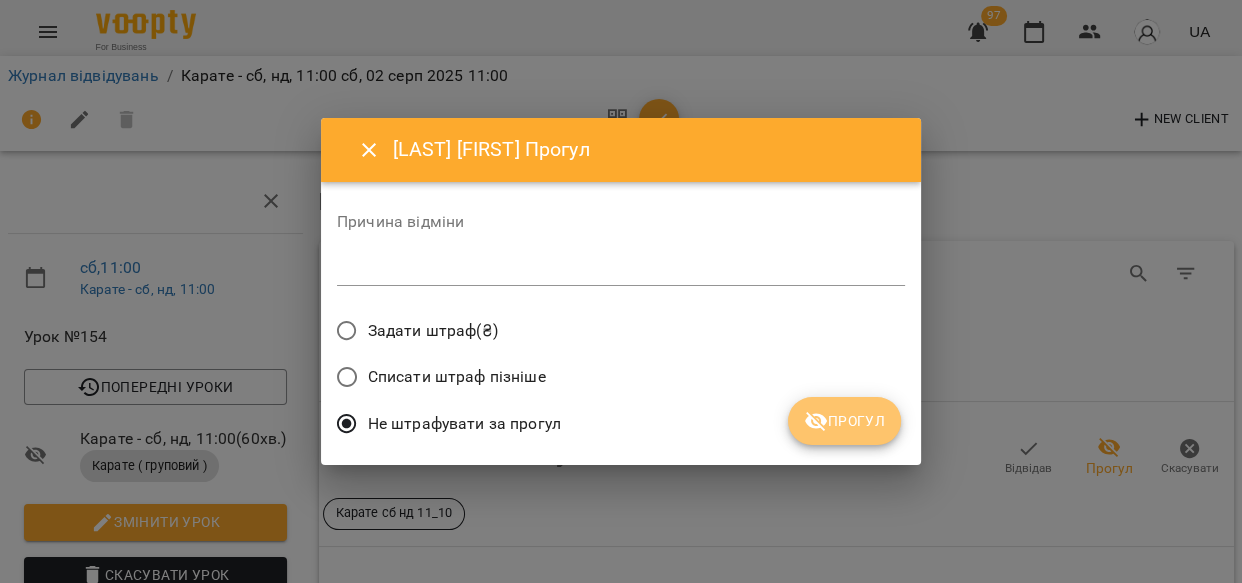 click 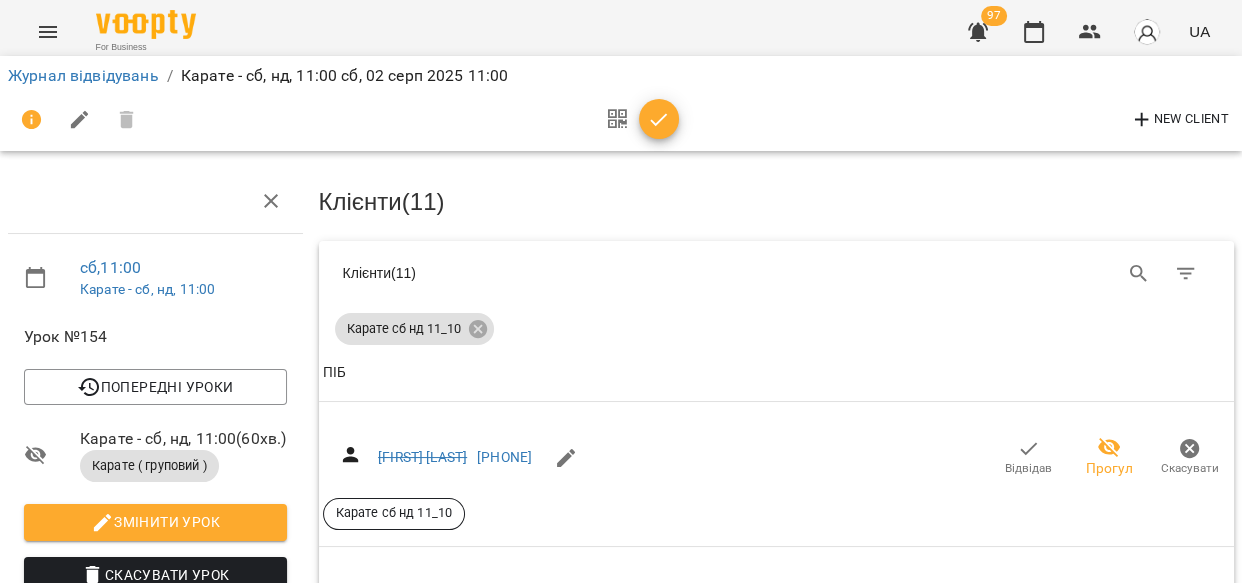 scroll, scrollTop: 2813, scrollLeft: 0, axis: vertical 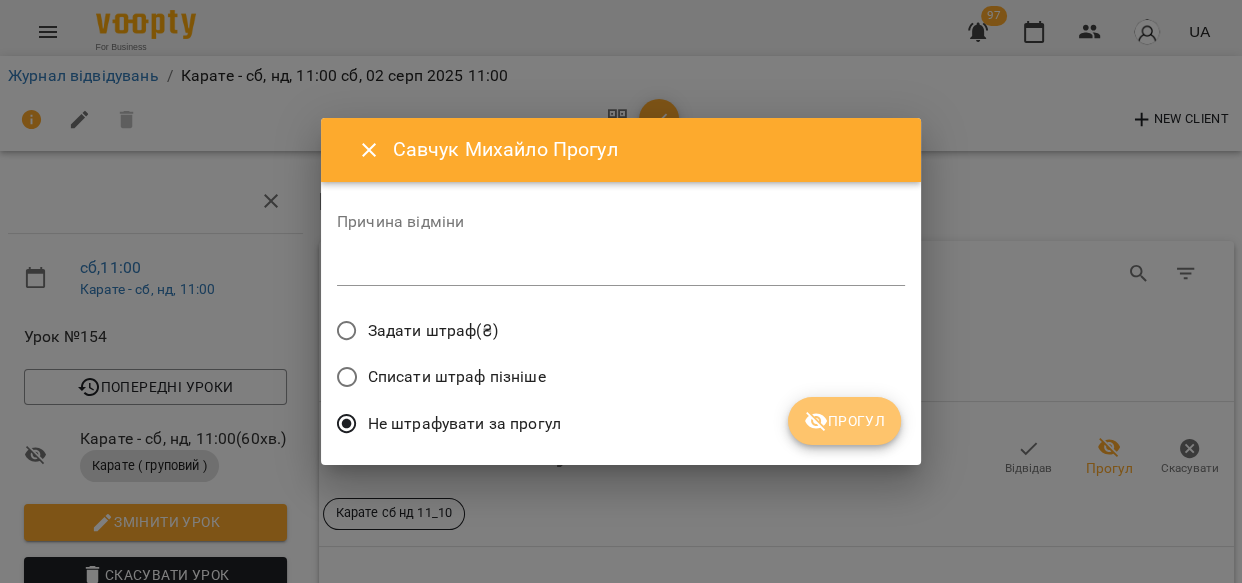 click on "Прогул" at bounding box center [844, 421] 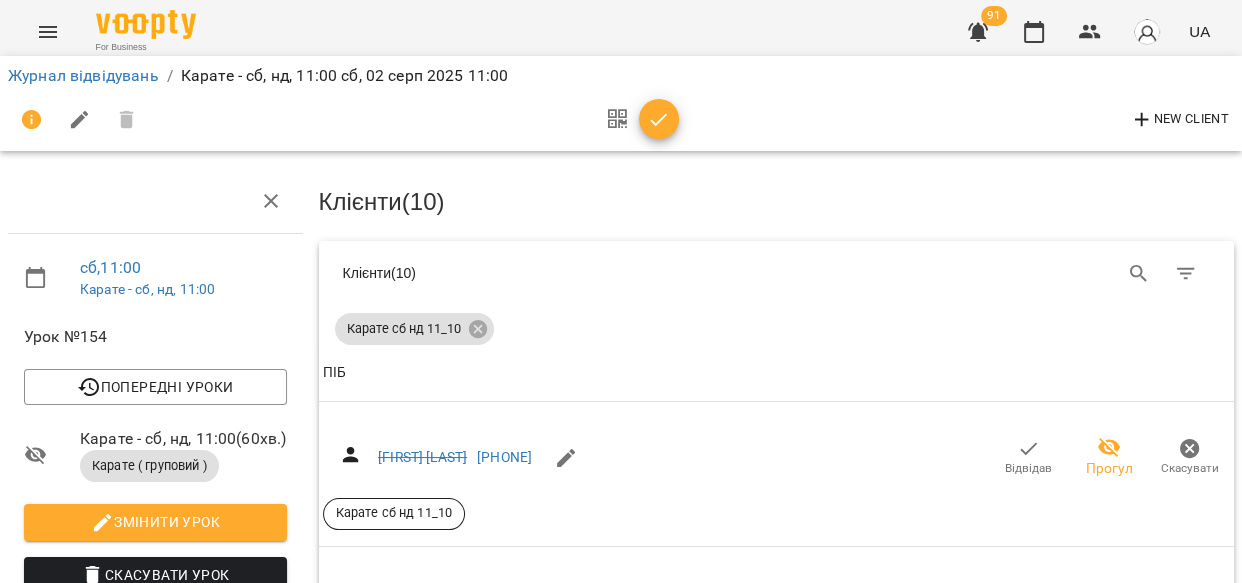 scroll, scrollTop: 3104, scrollLeft: 0, axis: vertical 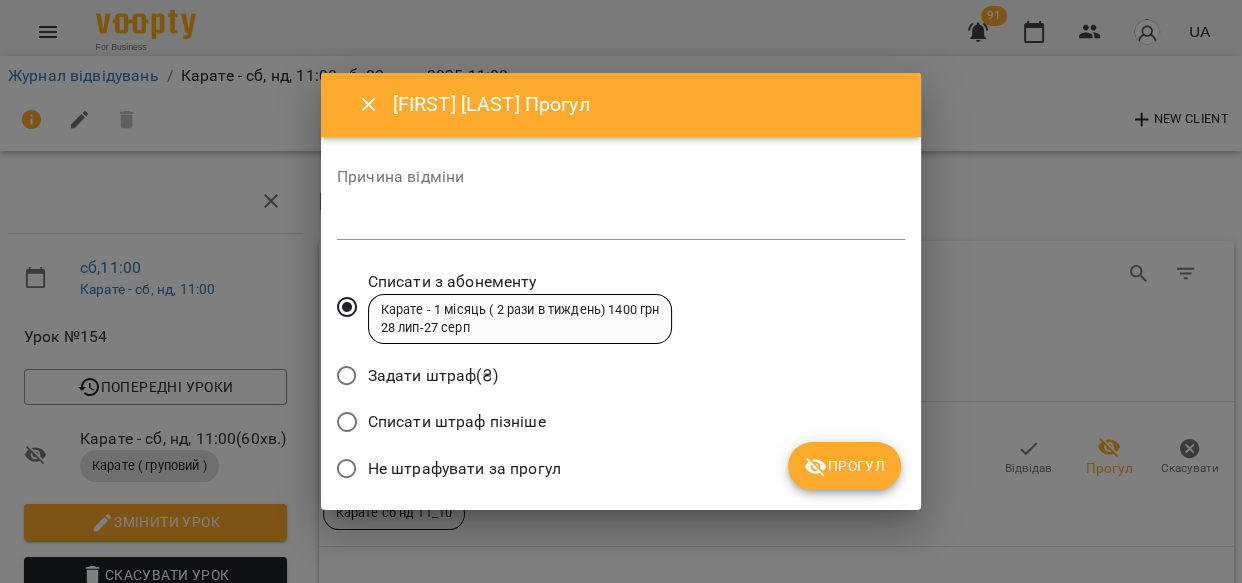 click on "Прогул" at bounding box center (844, 466) 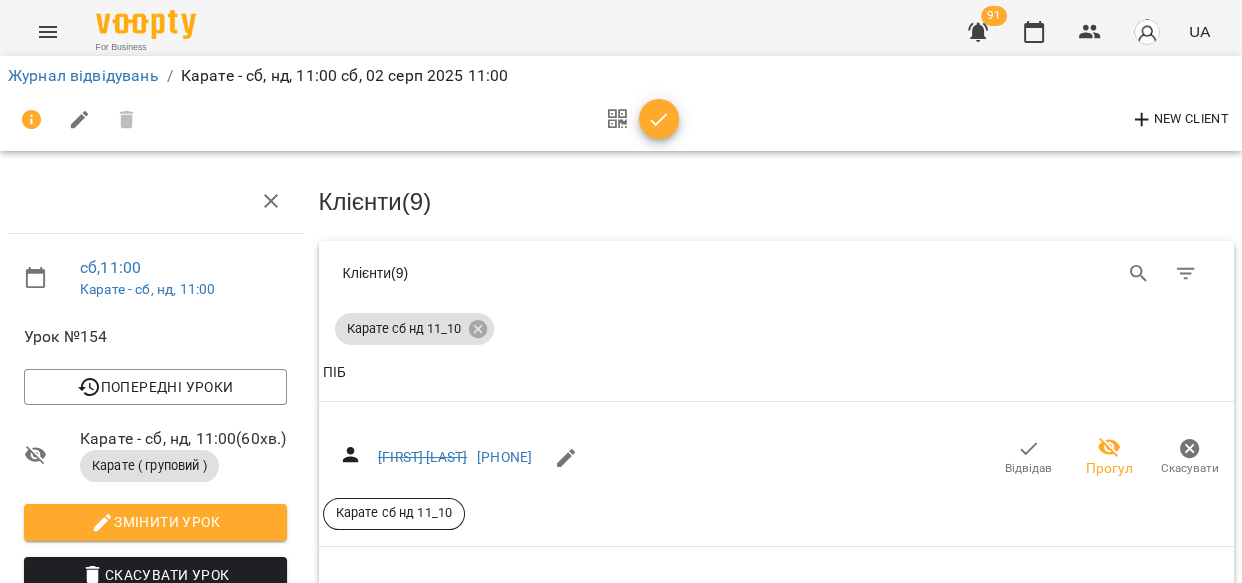 scroll, scrollTop: 3244, scrollLeft: 0, axis: vertical 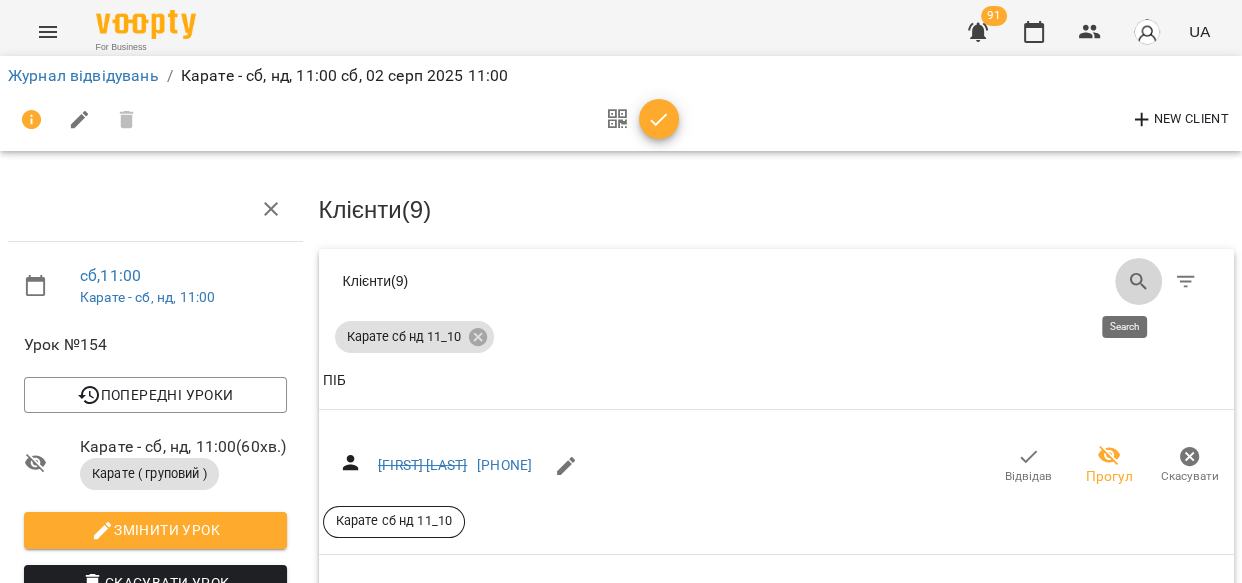 click 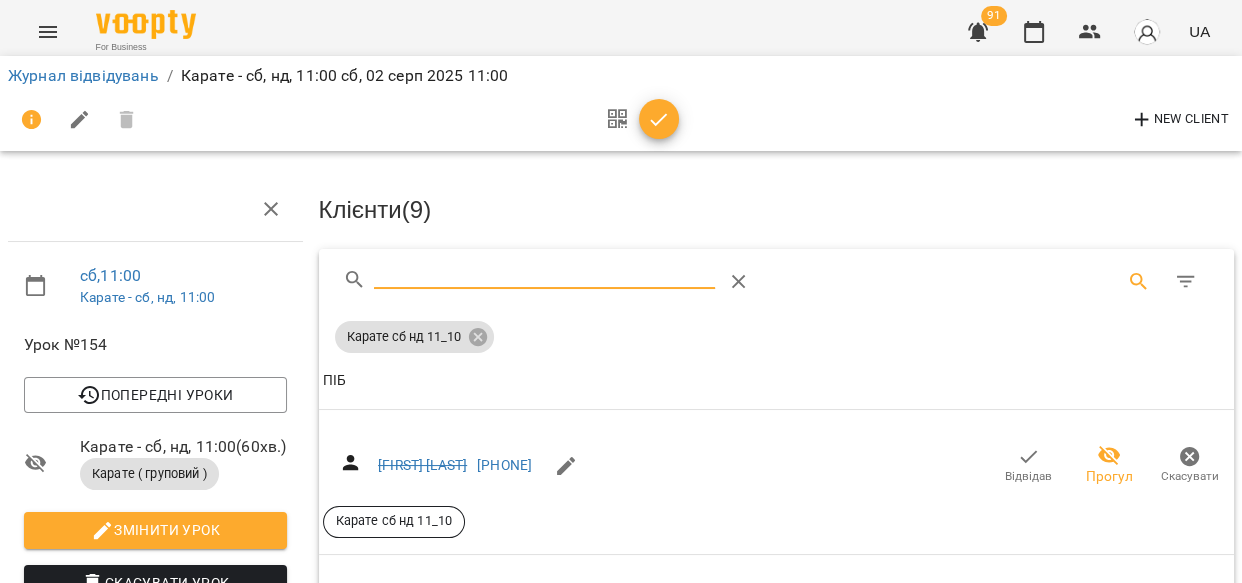 click at bounding box center (544, 274) 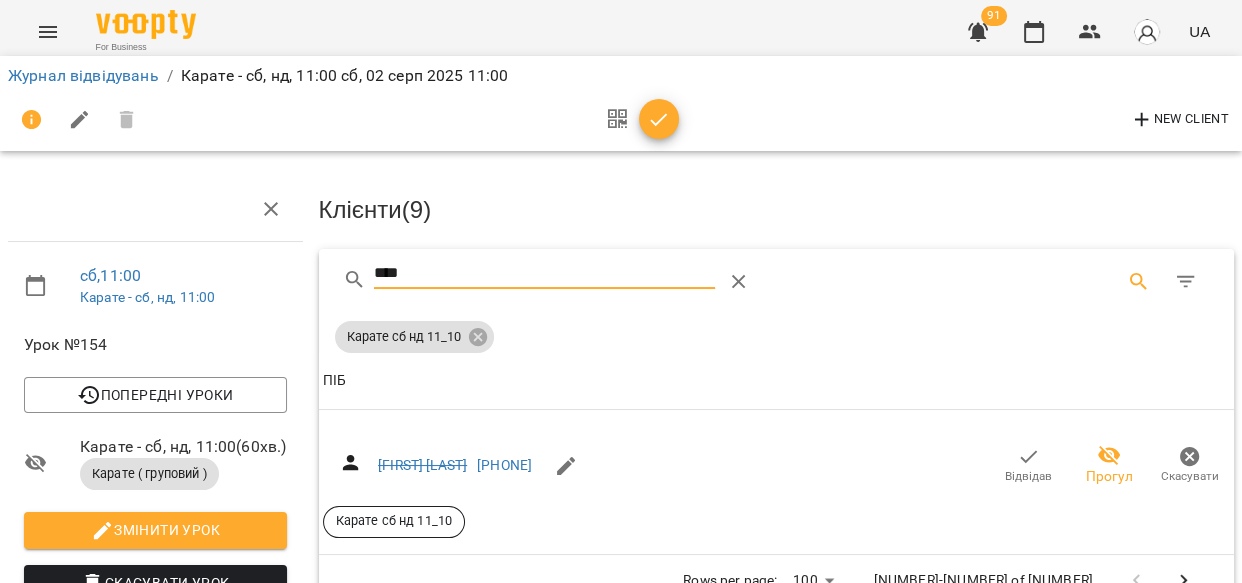 type on "****" 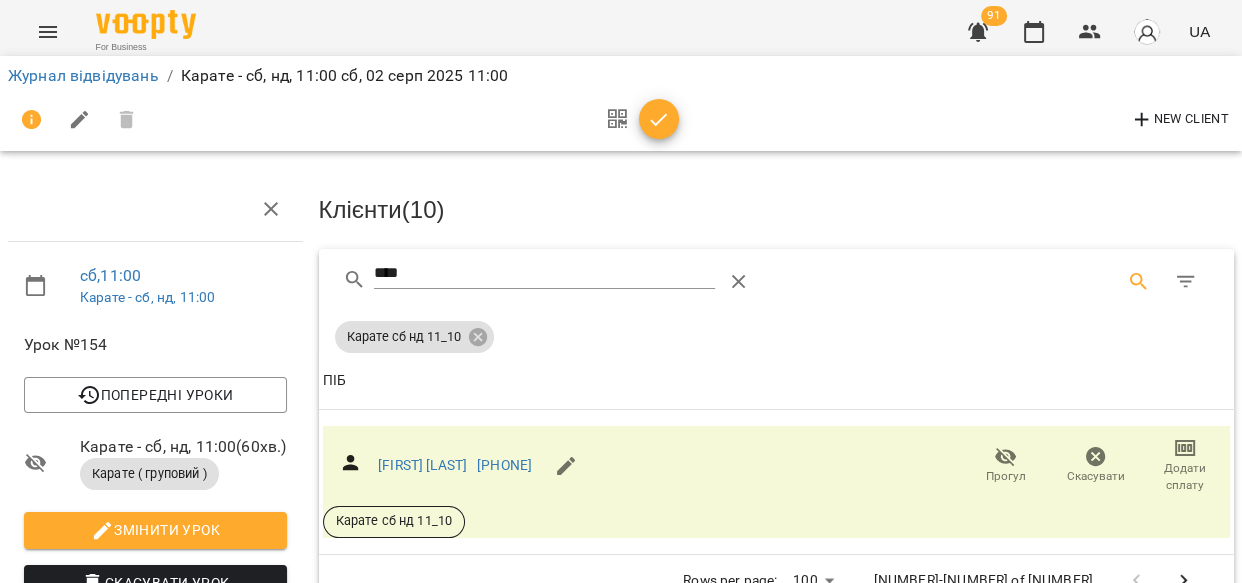 click on "Додати сплату" at bounding box center (1185, 477) 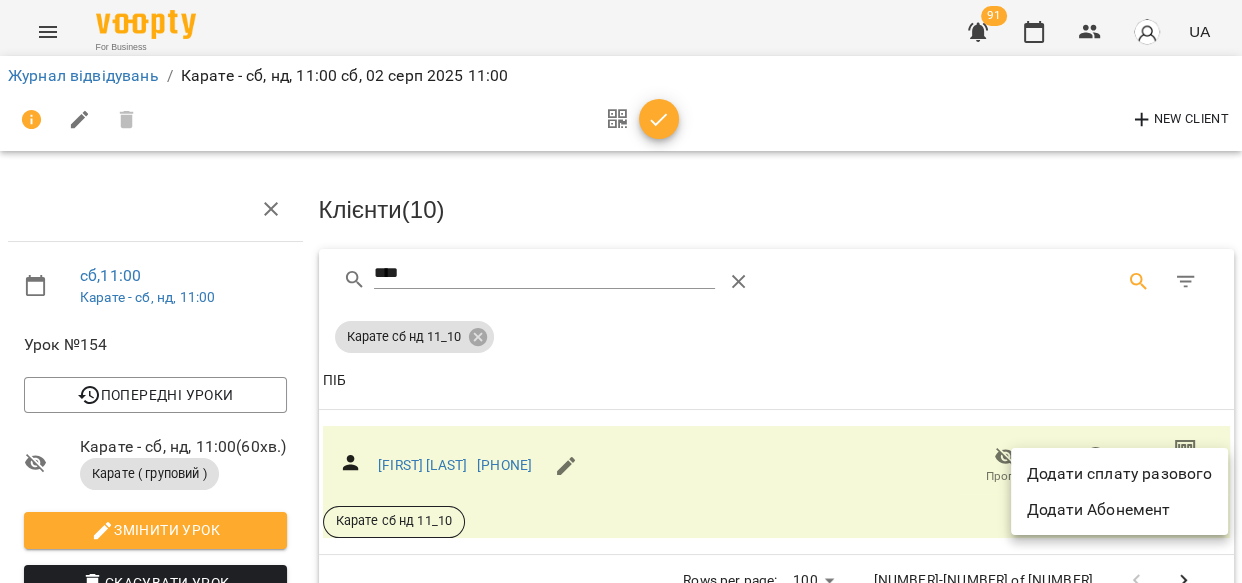 click on "Додати сплату разового" at bounding box center (1119, 474) 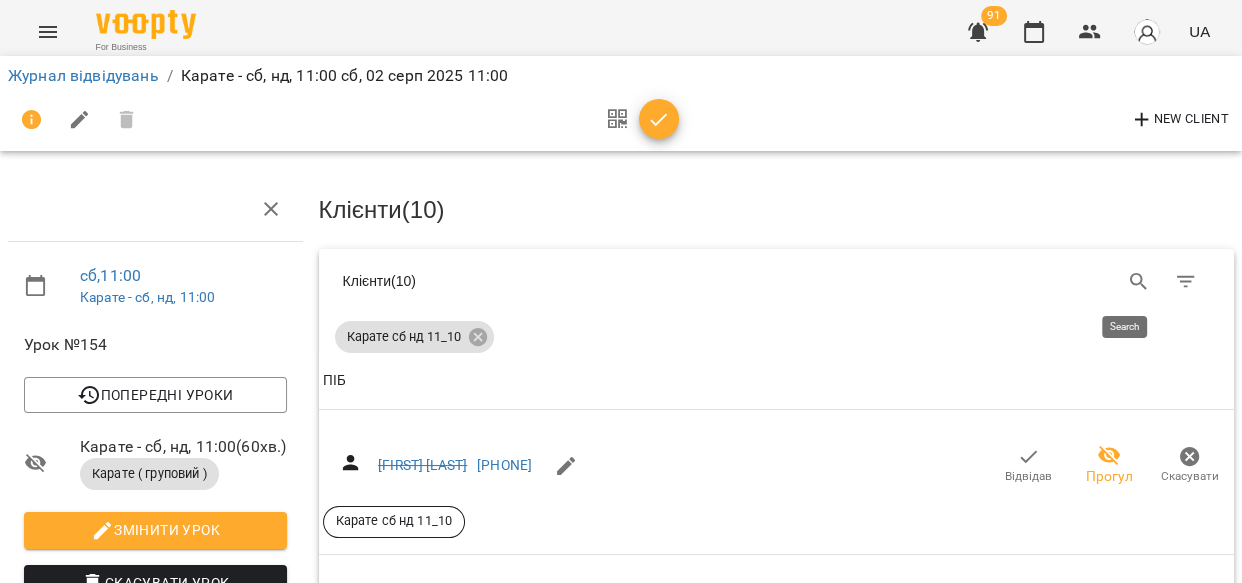 click 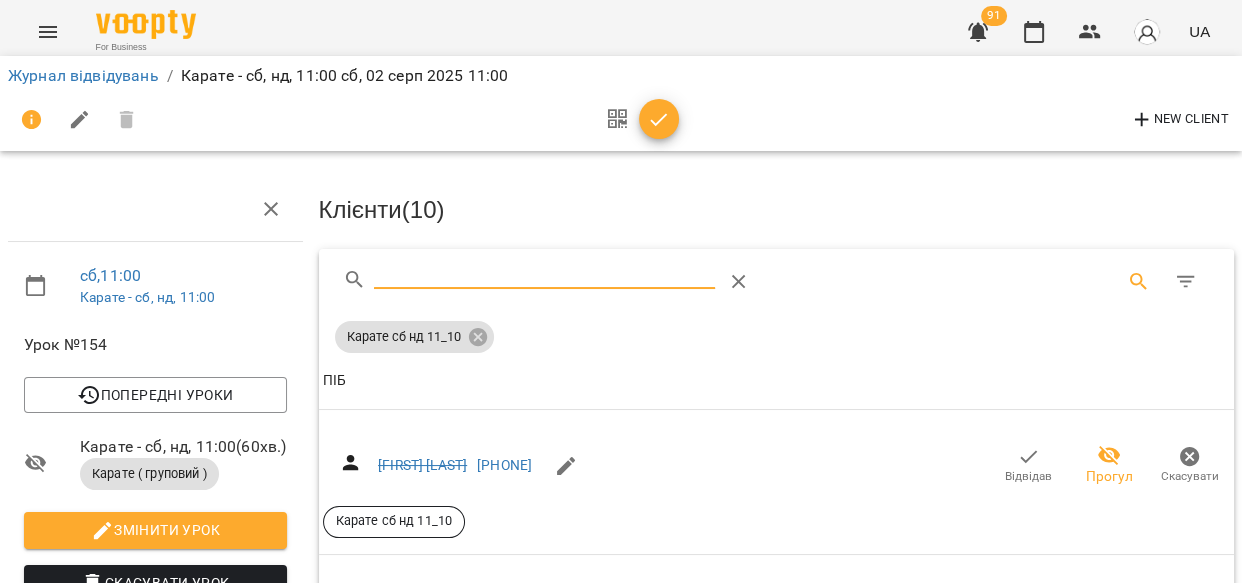 click at bounding box center [544, 274] 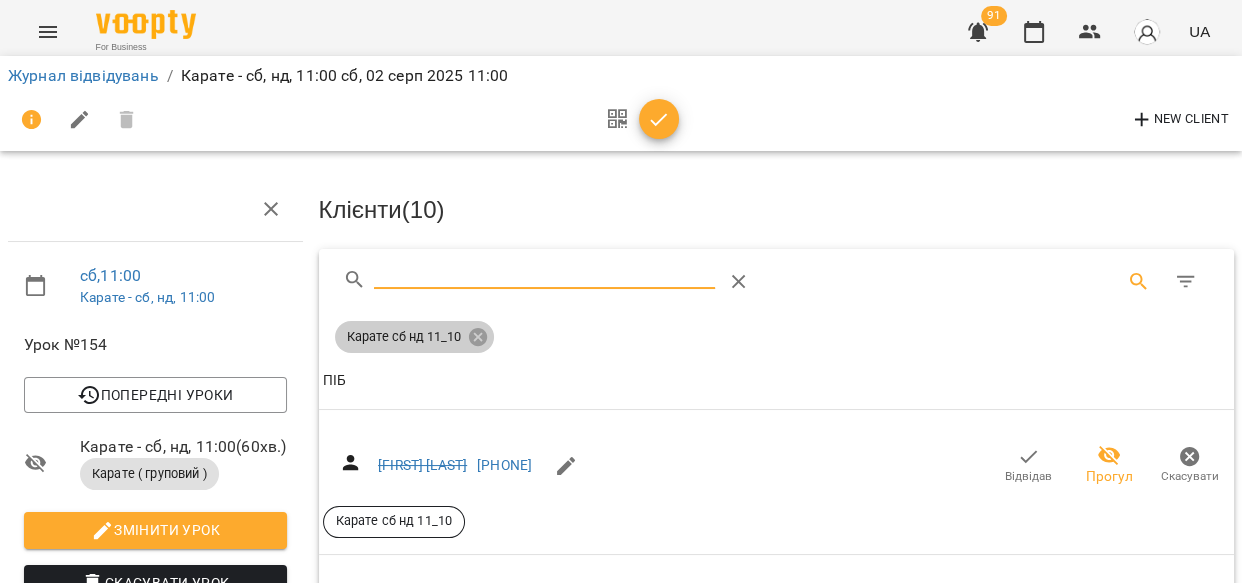 click 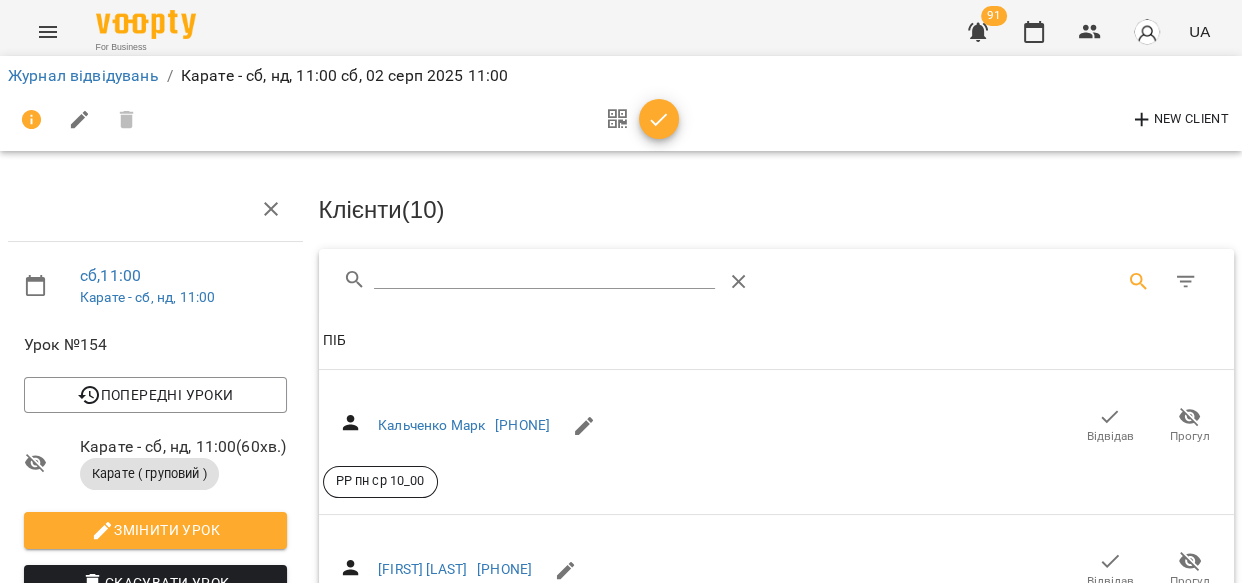 click at bounding box center [544, 274] 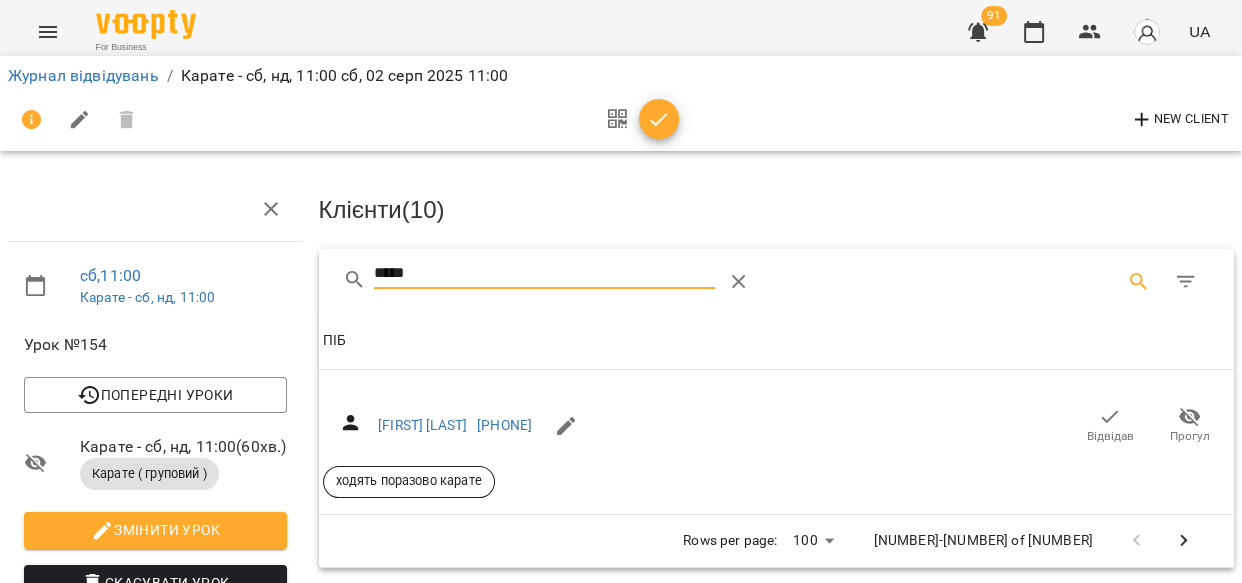 type on "*****" 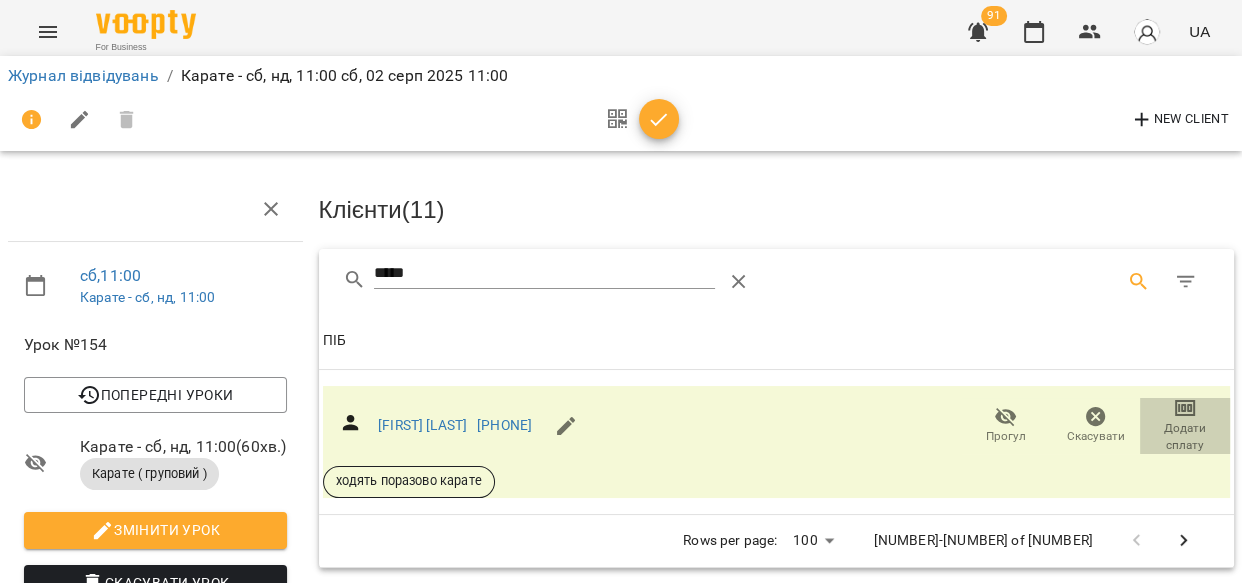 click on "Додати сплату" at bounding box center [1185, 437] 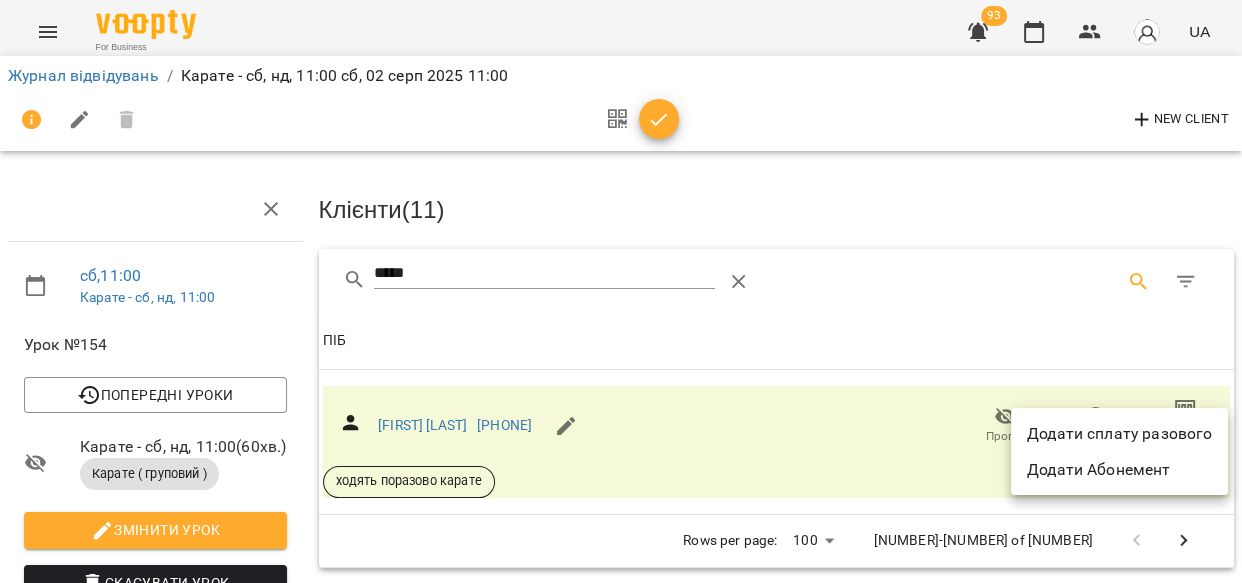 click on "Додати сплату разового" at bounding box center [1119, 434] 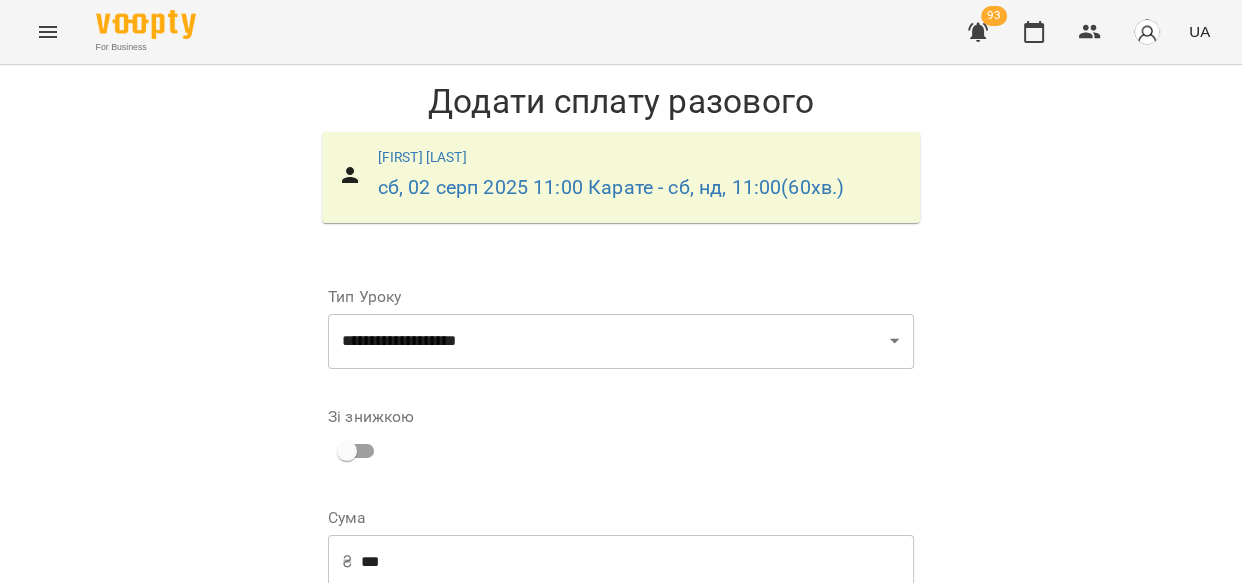 scroll, scrollTop: 296, scrollLeft: 0, axis: vertical 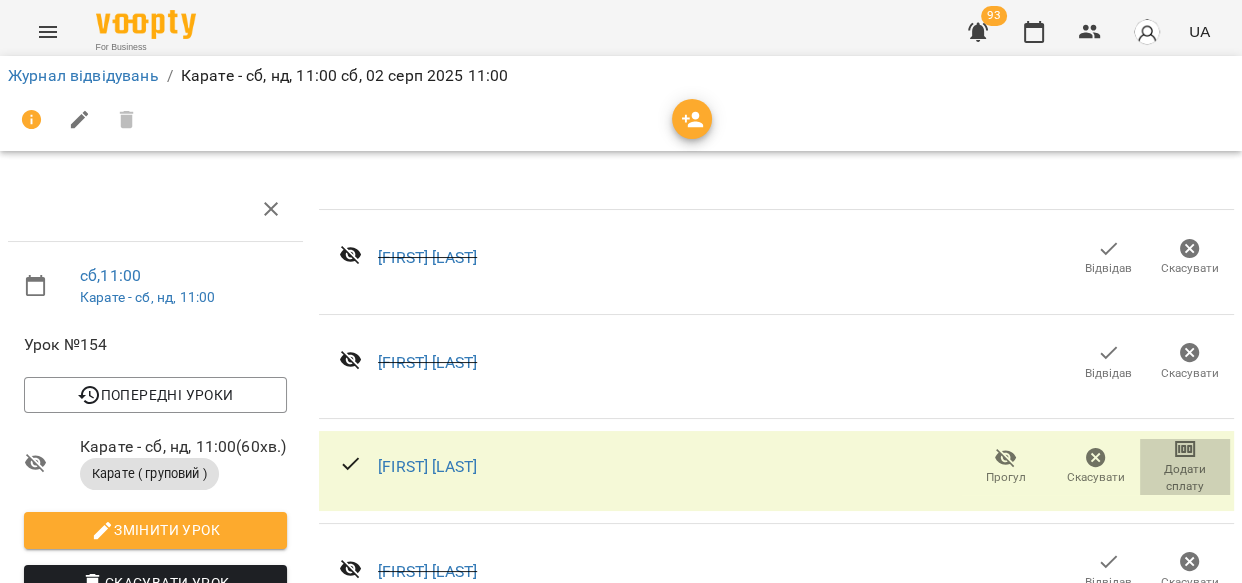 click 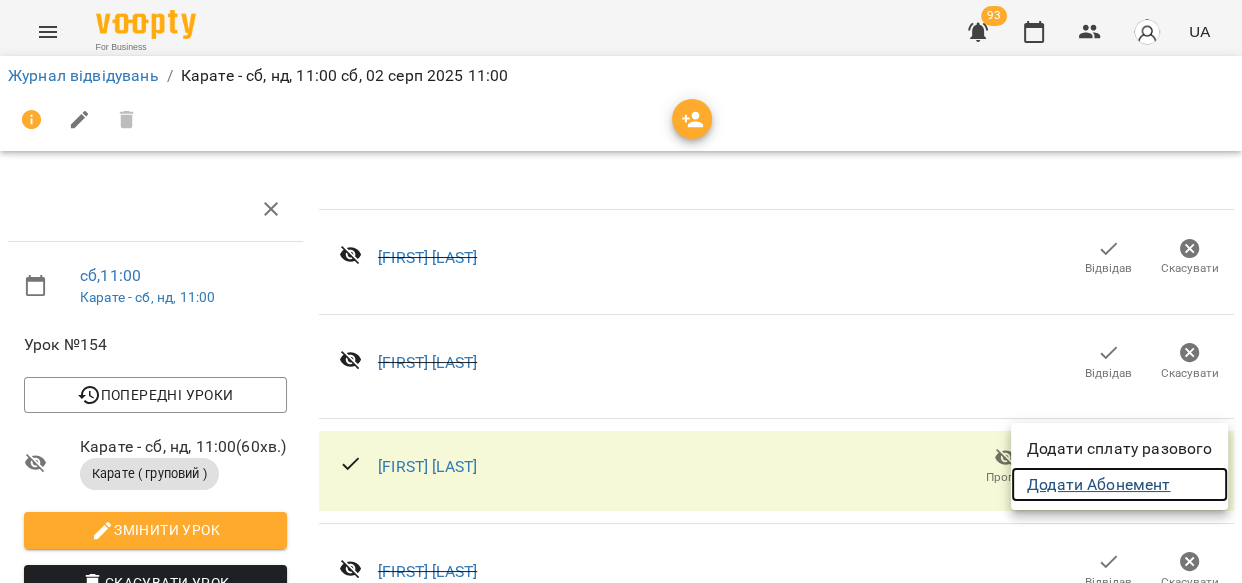 click on "Додати Абонемент" at bounding box center [1119, 485] 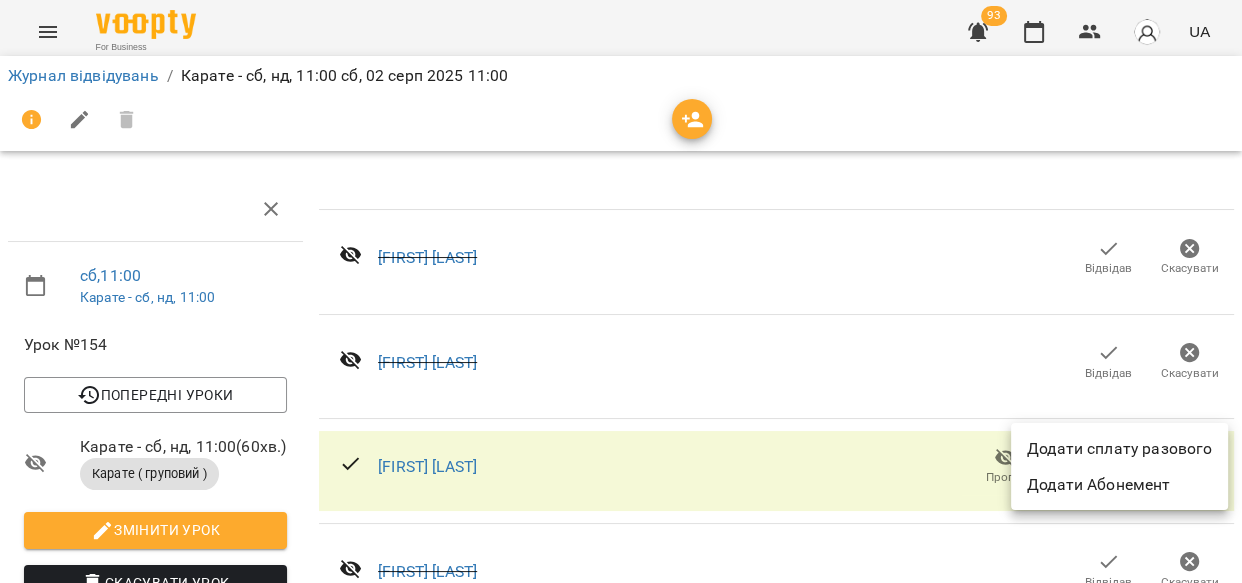click at bounding box center [621, 291] 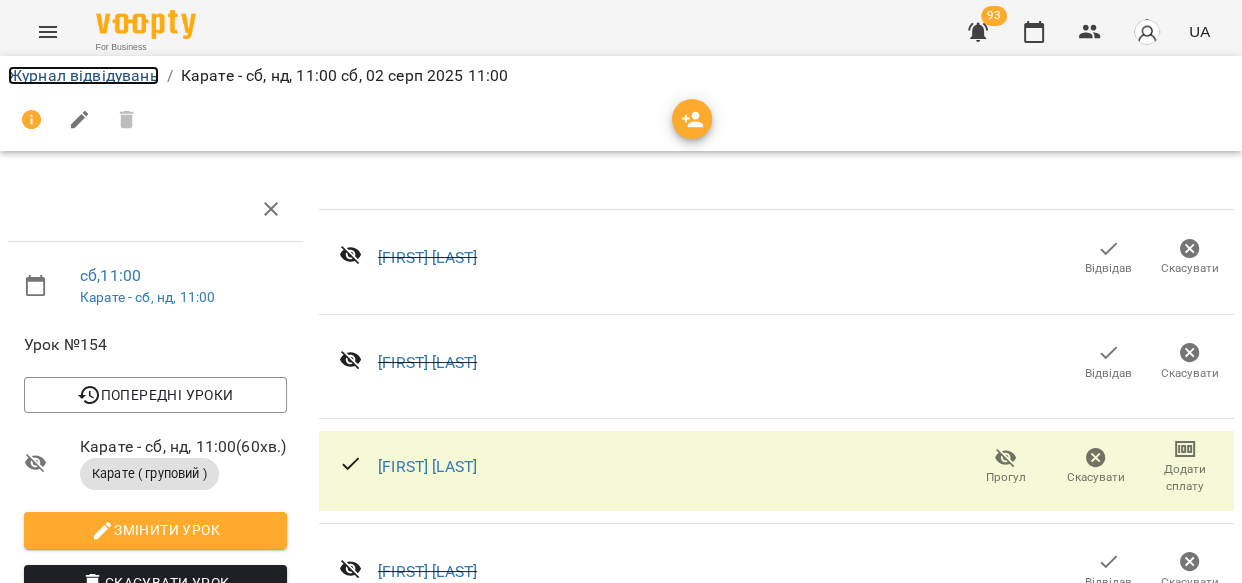 click on "Журнал відвідувань" at bounding box center [83, 75] 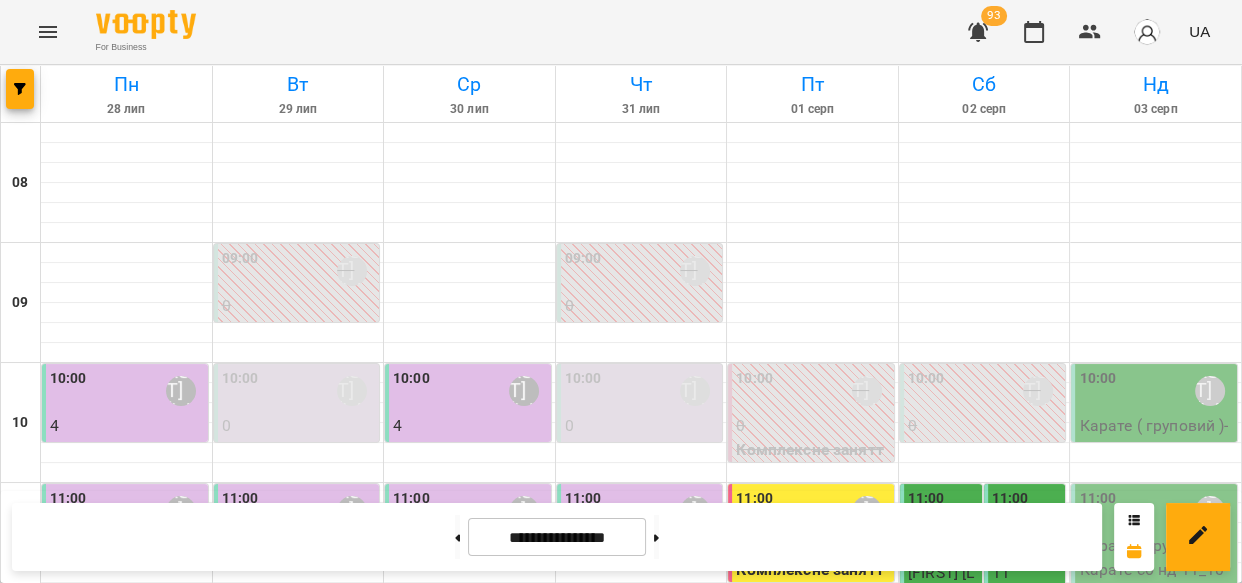 scroll, scrollTop: 352, scrollLeft: 0, axis: vertical 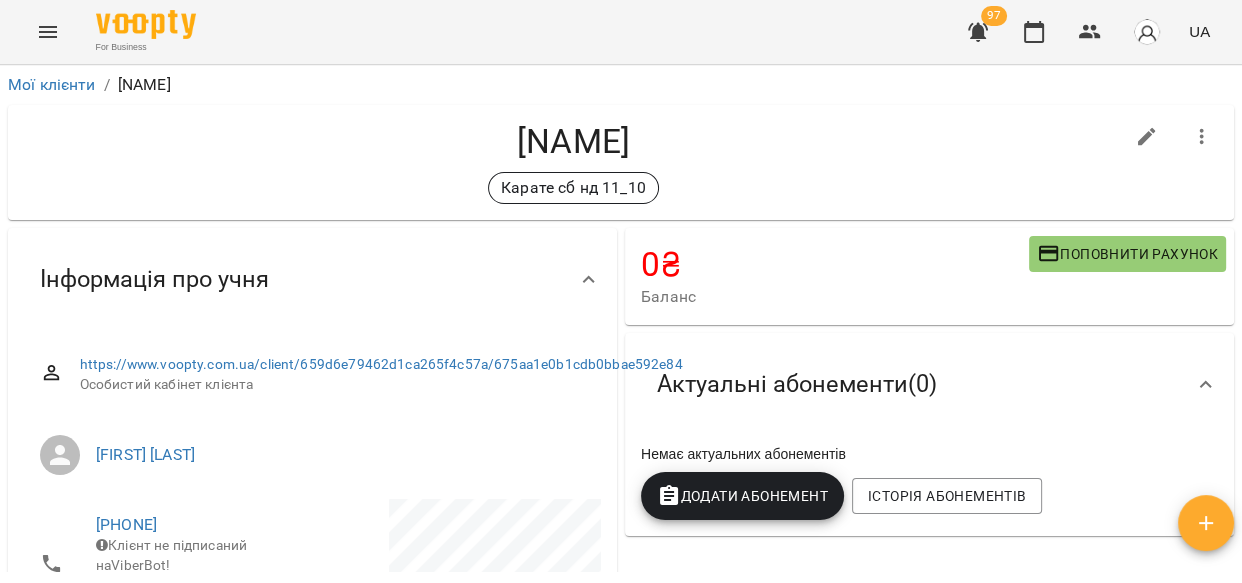 click on "Додати Абонемент" at bounding box center (742, 496) 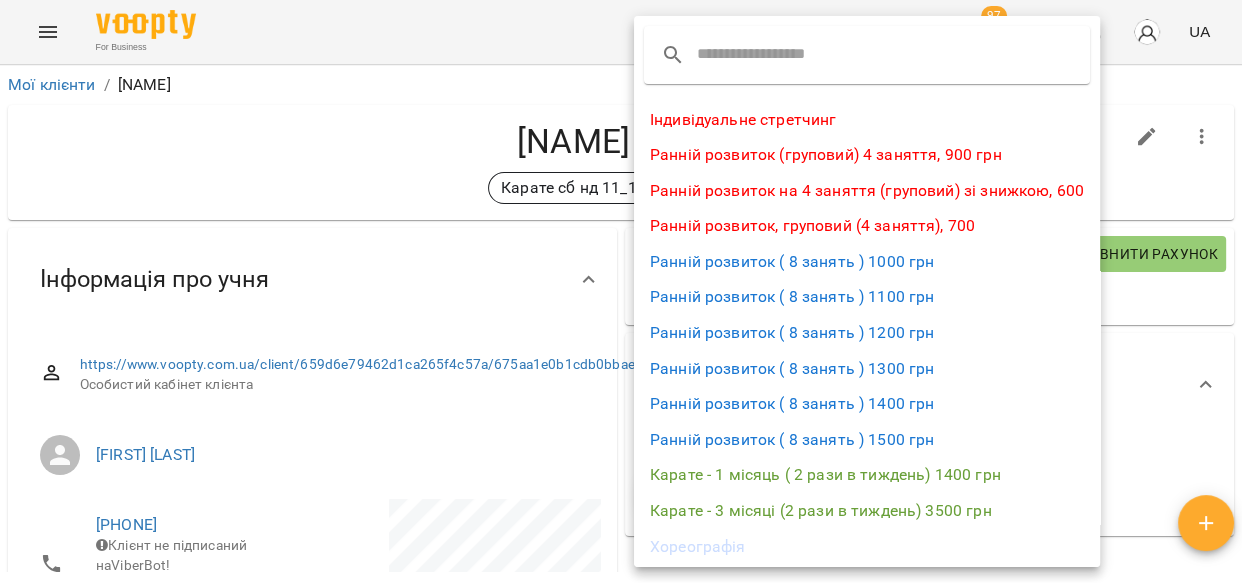 click on "Карате - 1 місяць ( 2 рази в тиждень) 1400 грн" at bounding box center [867, 475] 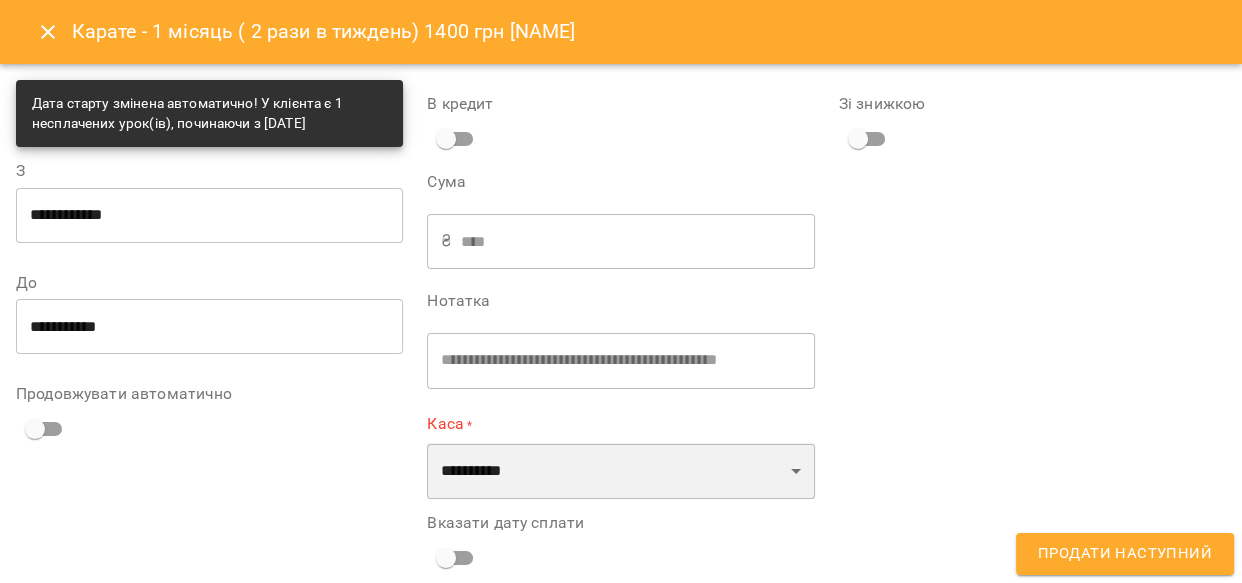 click on "**********" at bounding box center [620, 471] 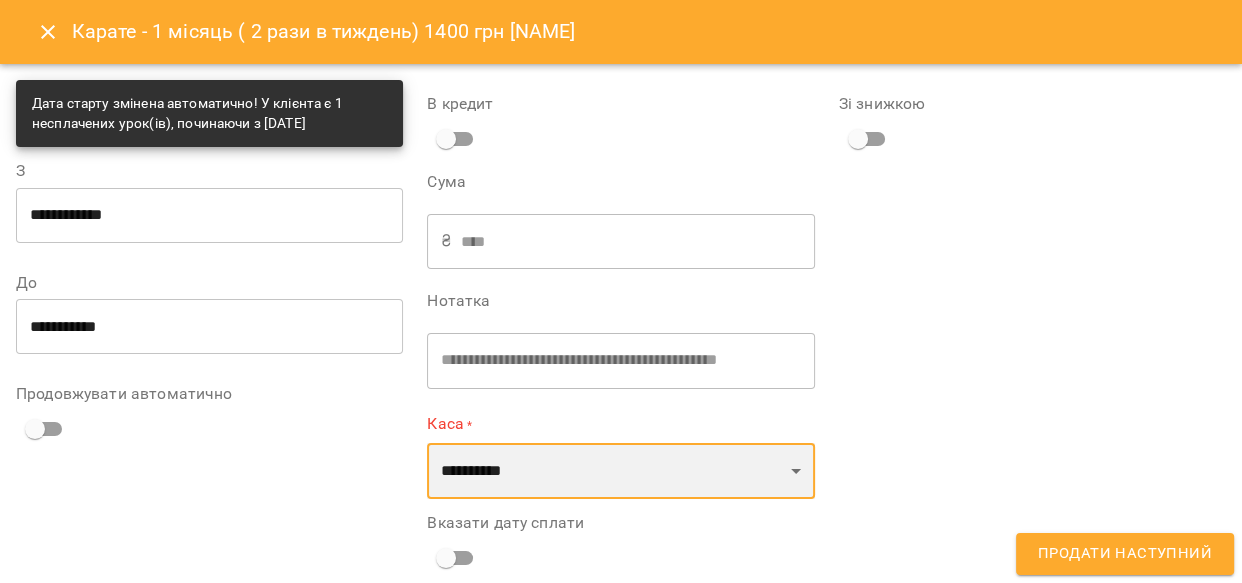 select on "****" 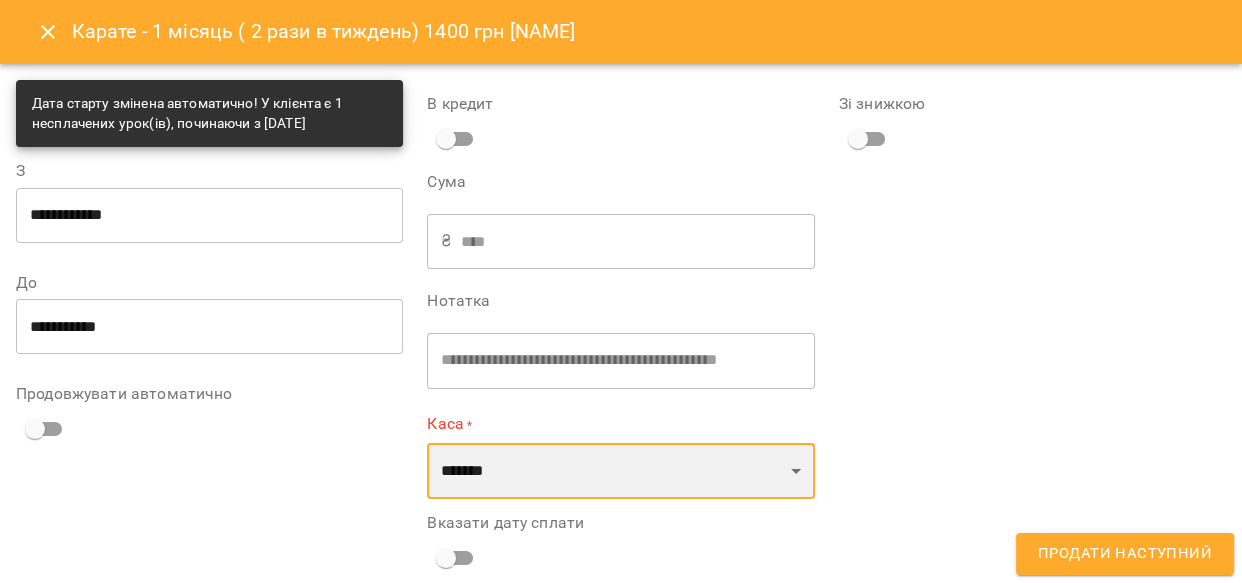 click on "**********" at bounding box center (620, 471) 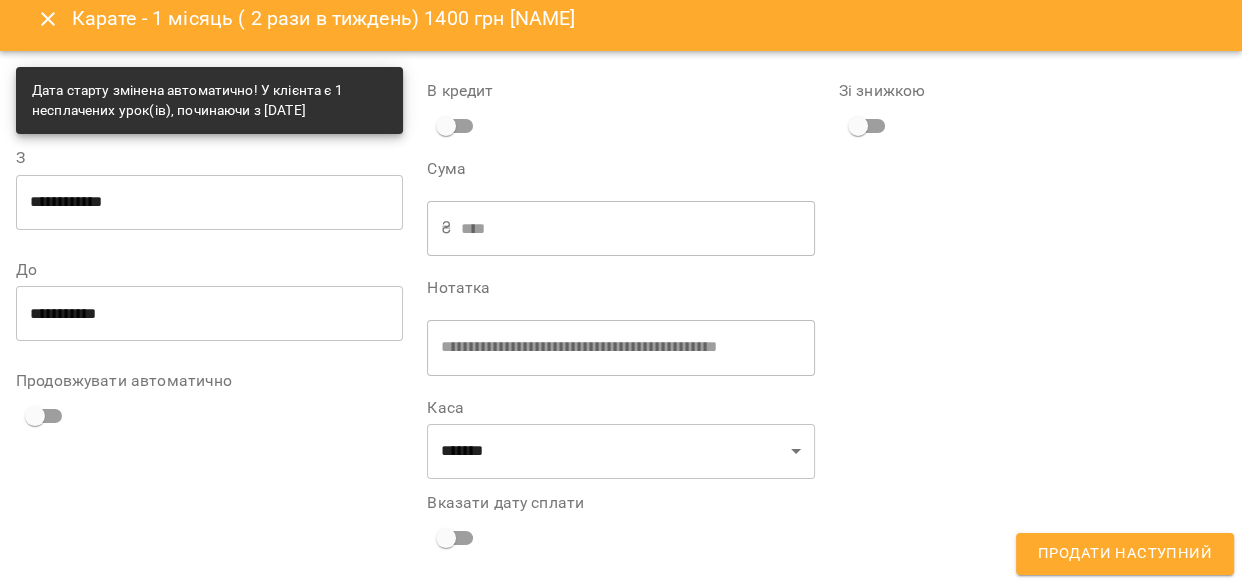 scroll, scrollTop: 19, scrollLeft: 0, axis: vertical 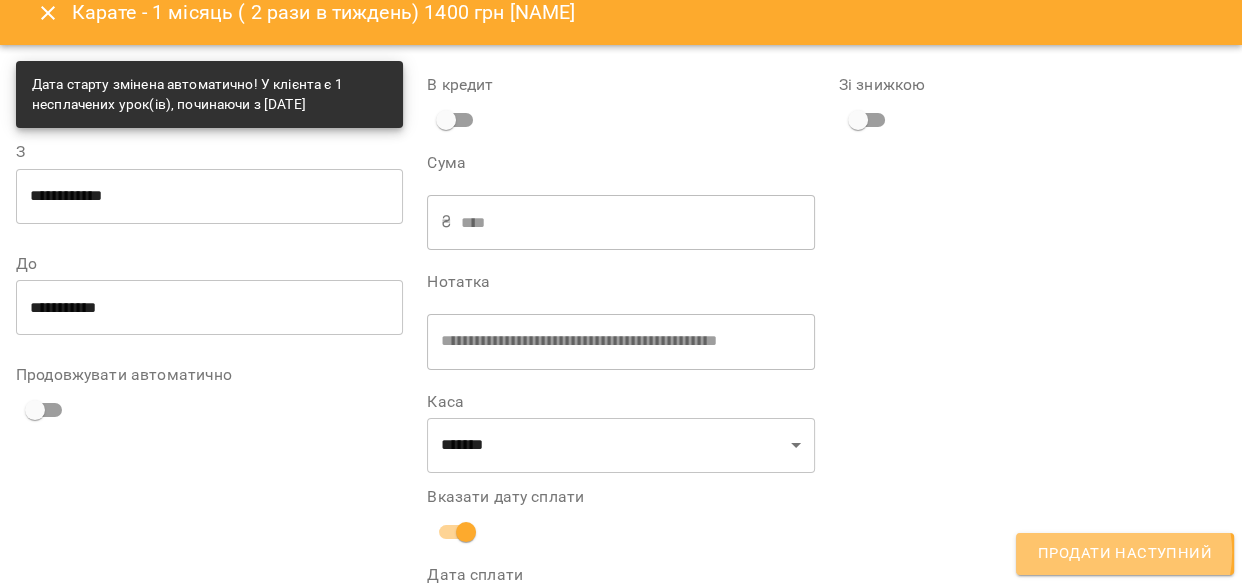 click on "Продати наступний" at bounding box center [1125, 554] 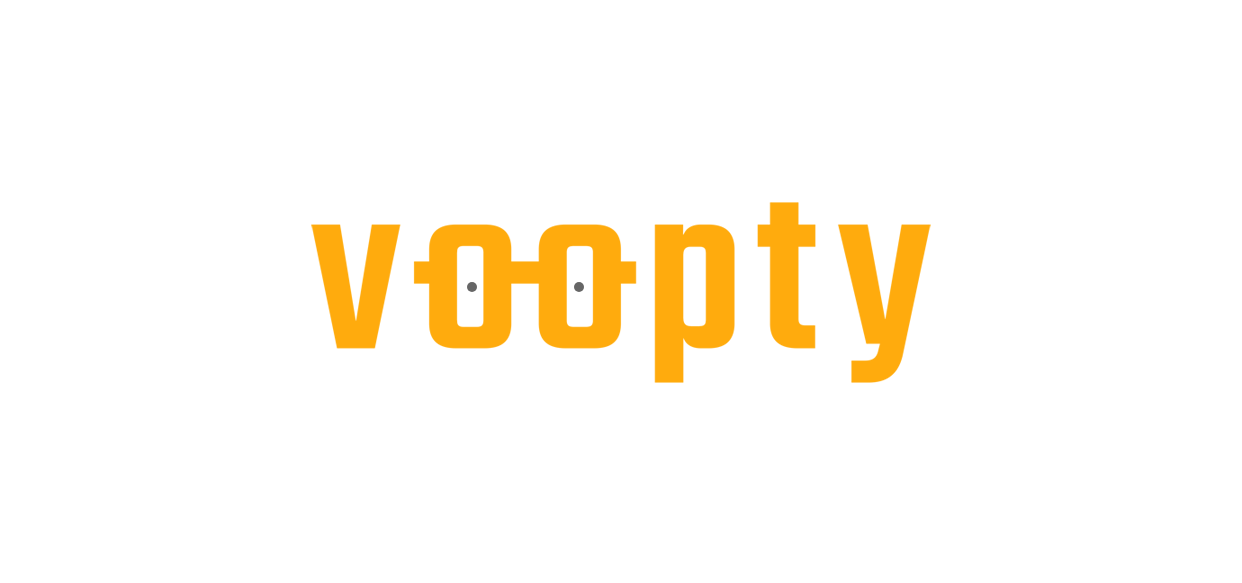 scroll, scrollTop: 0, scrollLeft: 0, axis: both 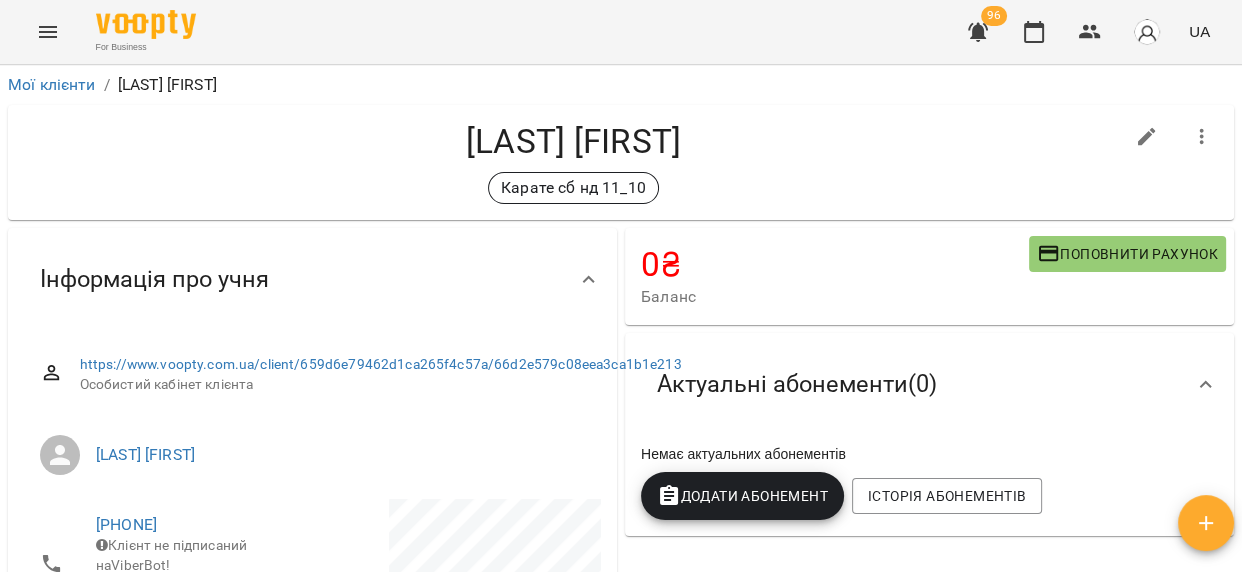 click on "Додати Абонемент" at bounding box center (742, 496) 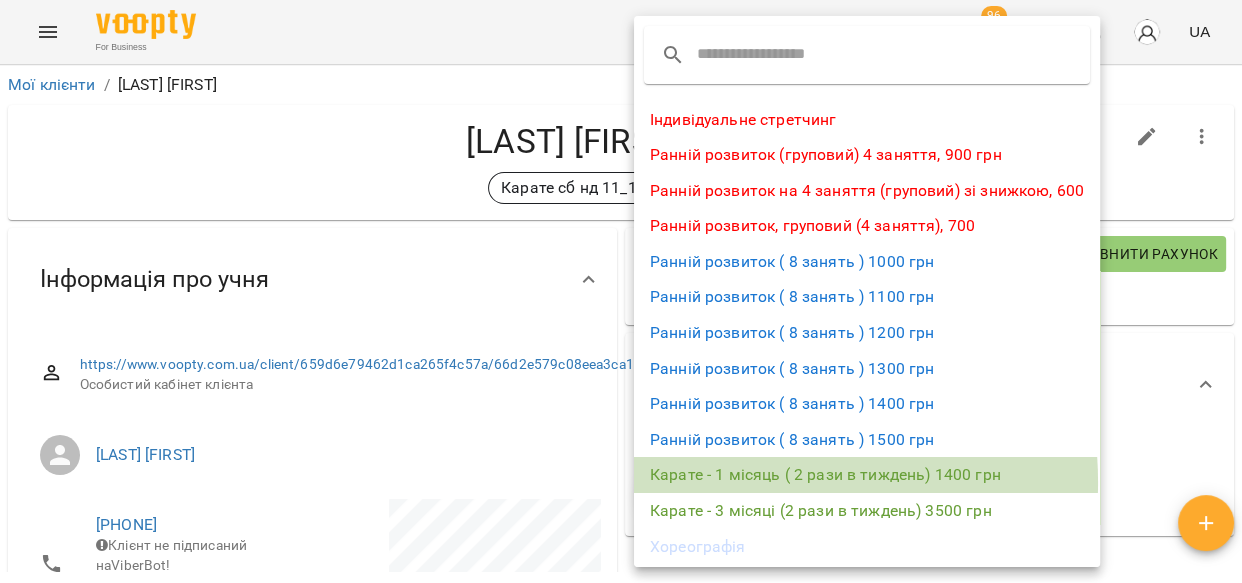 click on "Карате - 1 місяць ( 2 рази в тиждень) 1400 грн" at bounding box center (867, 475) 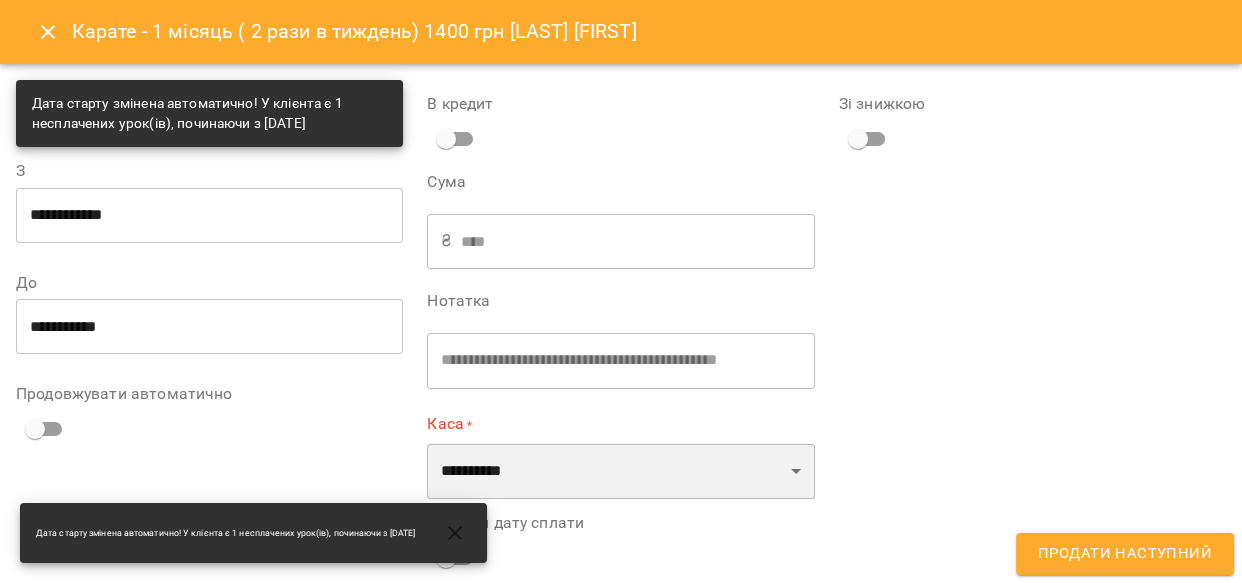 click on "**********" at bounding box center [620, 471] 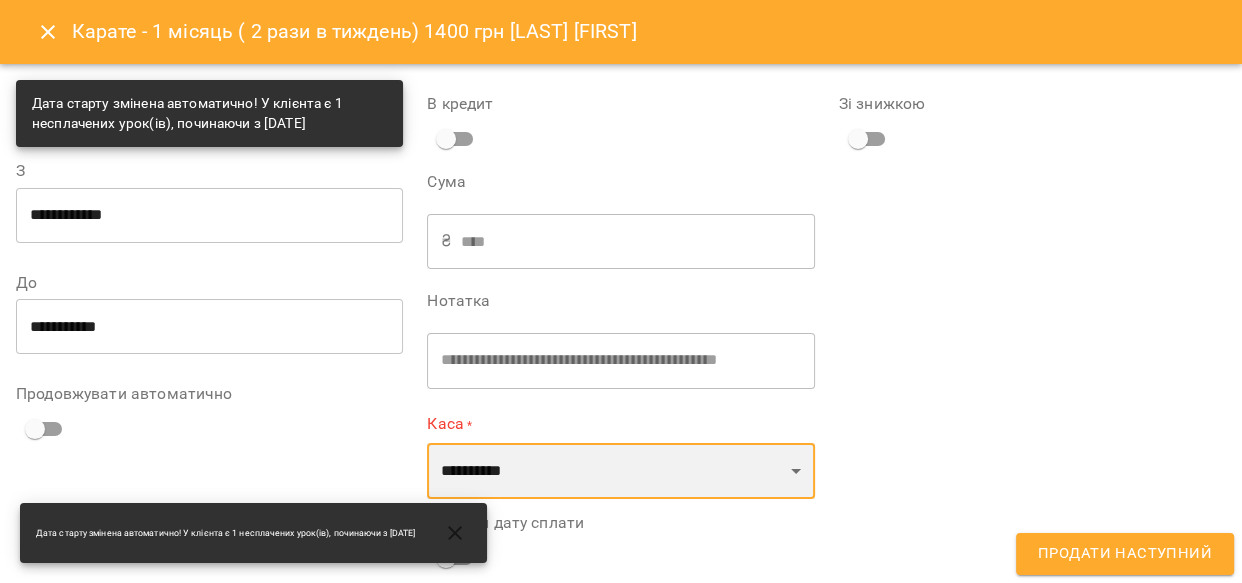 select on "****" 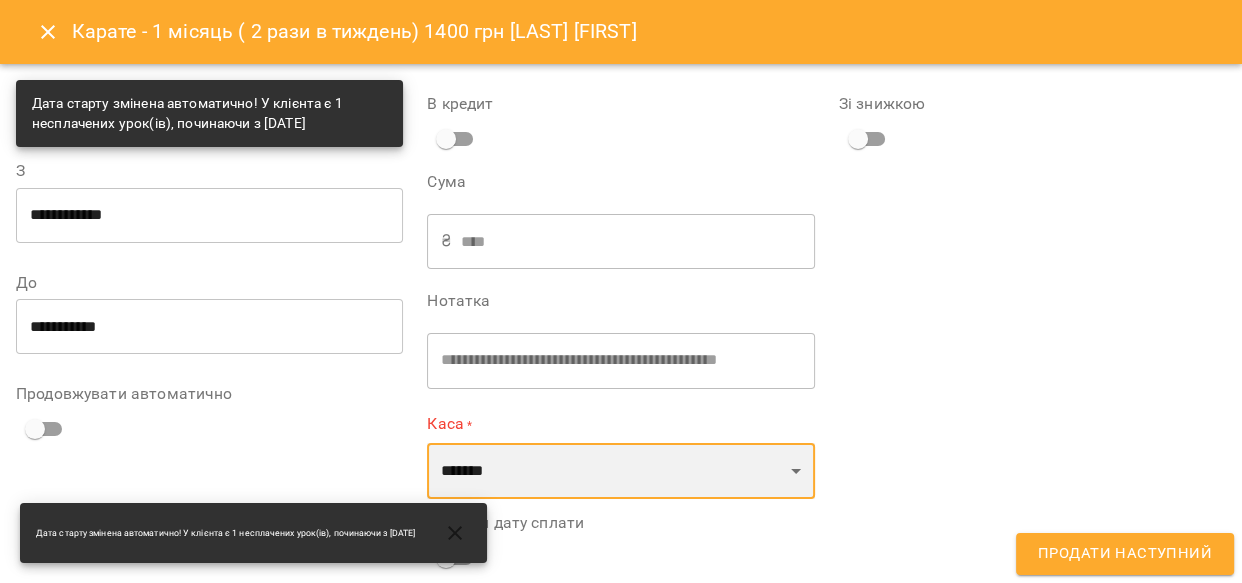 click on "**********" at bounding box center [620, 471] 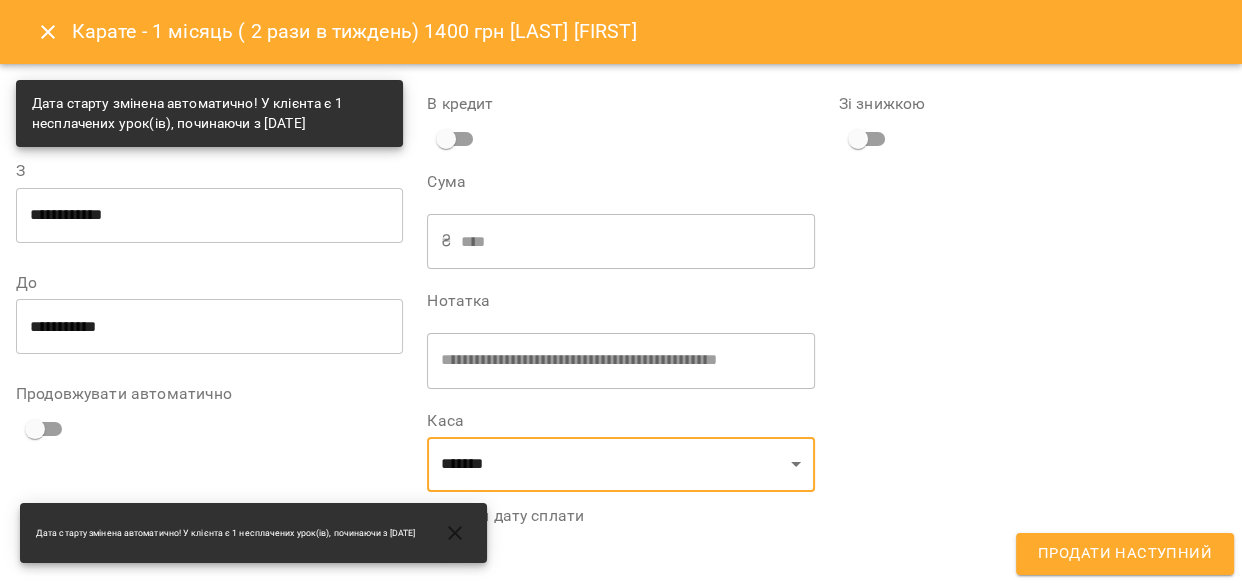 click 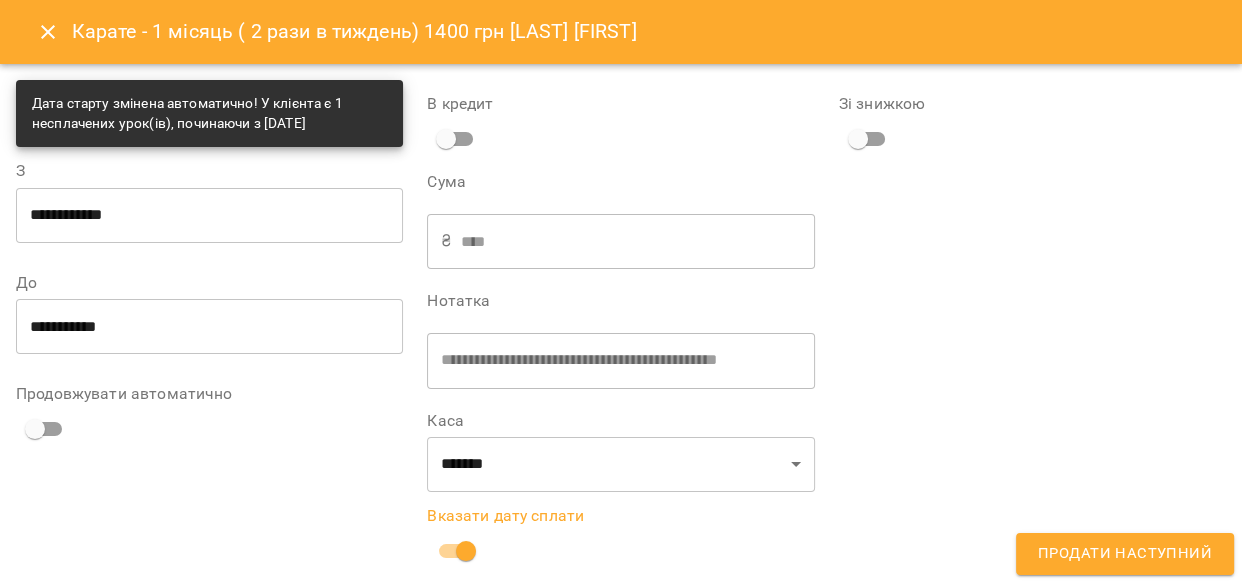click on "Продати наступний" at bounding box center [1125, 554] 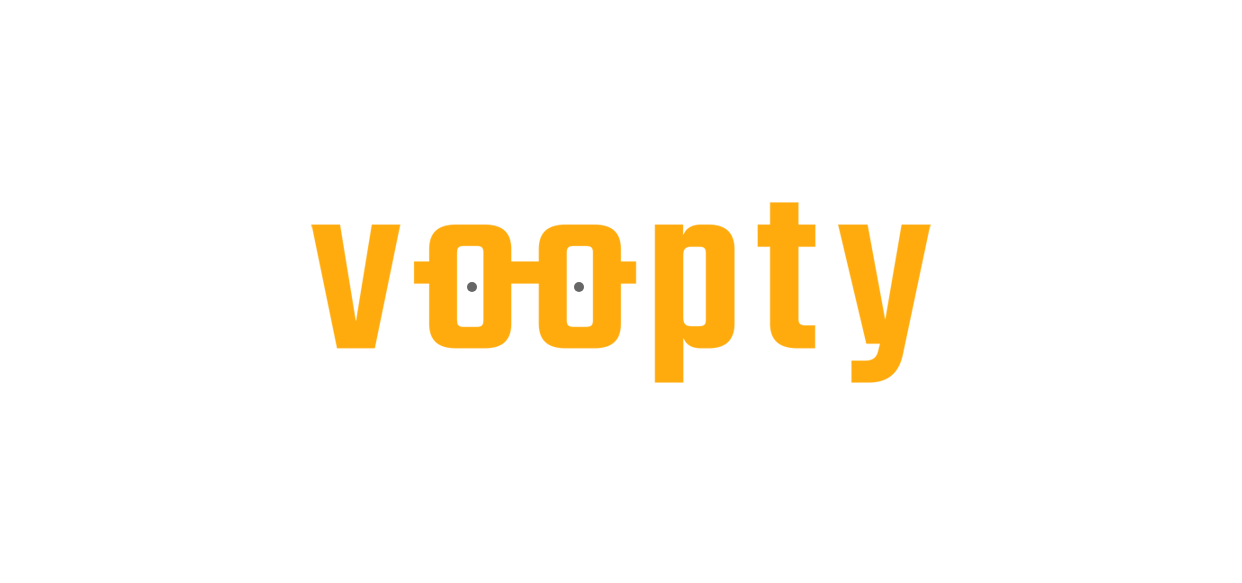 scroll, scrollTop: 0, scrollLeft: 0, axis: both 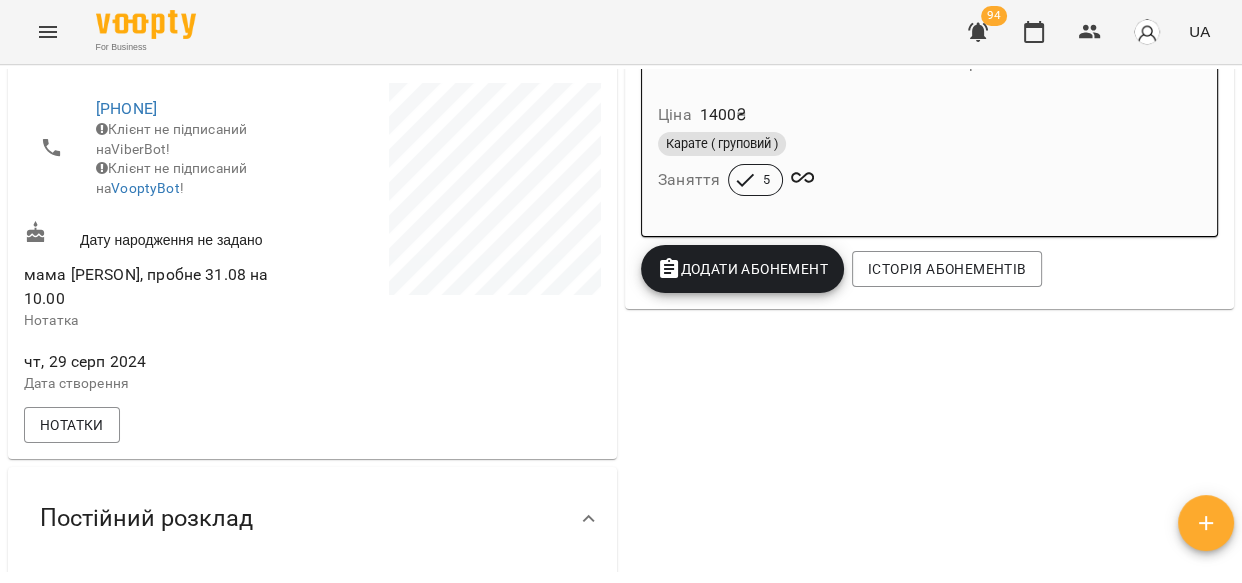 click on "Додати Абонемент" at bounding box center (742, 269) 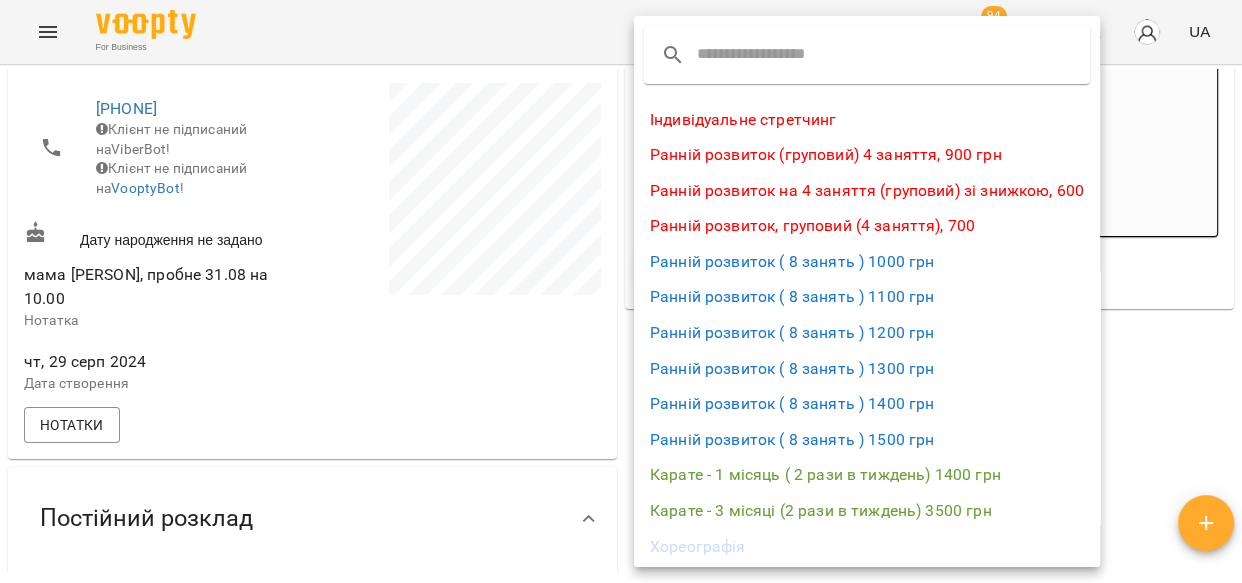 click on "Карате - 1 місяць ( 2 рази в тиждень) 1400 грн" at bounding box center (867, 475) 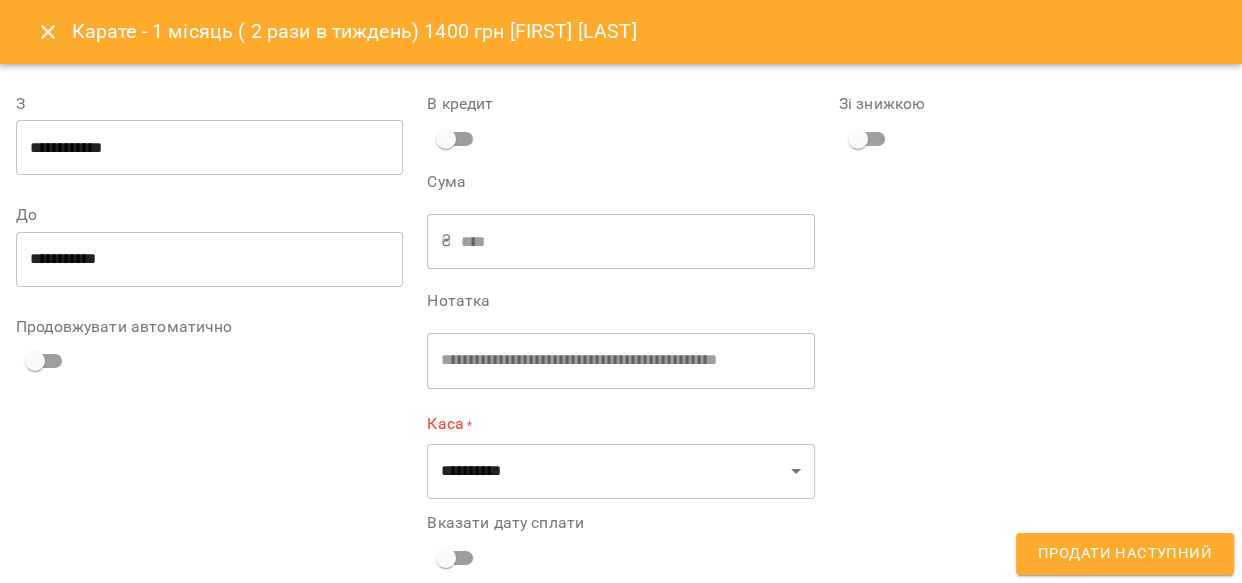 click on "**********" at bounding box center (209, 148) 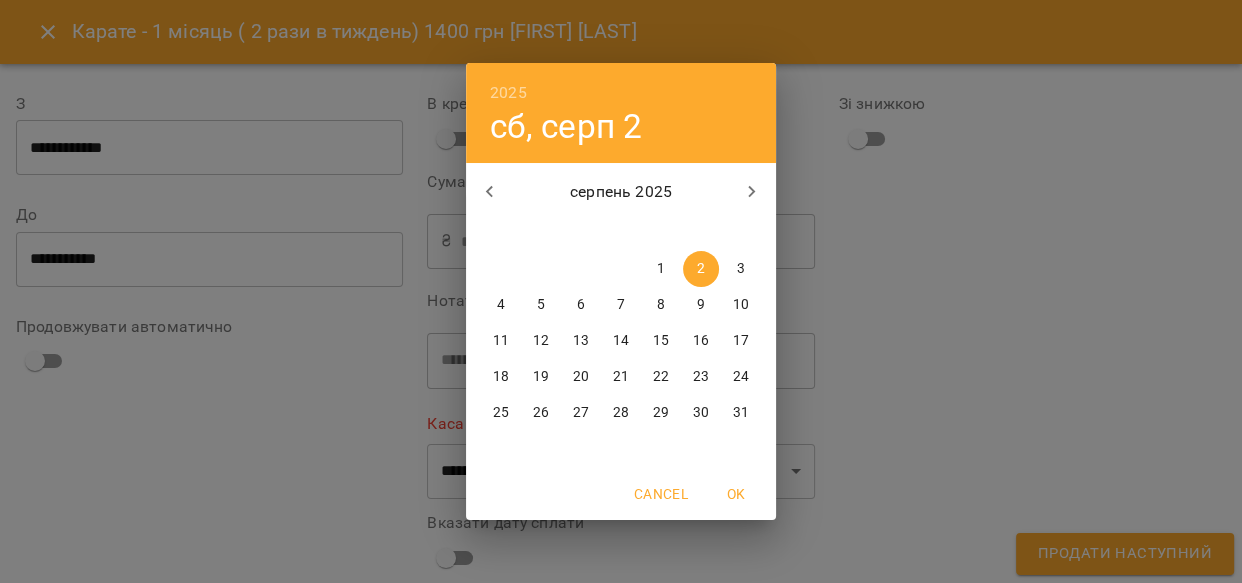 click on "7" at bounding box center [621, 305] 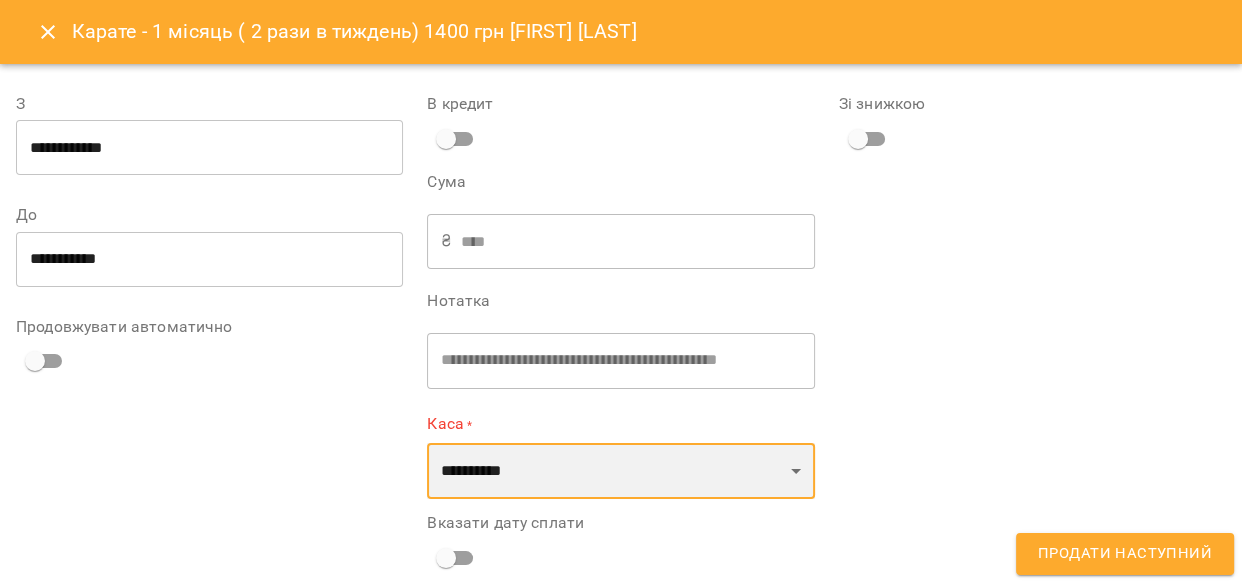 click on "**********" at bounding box center (620, 471) 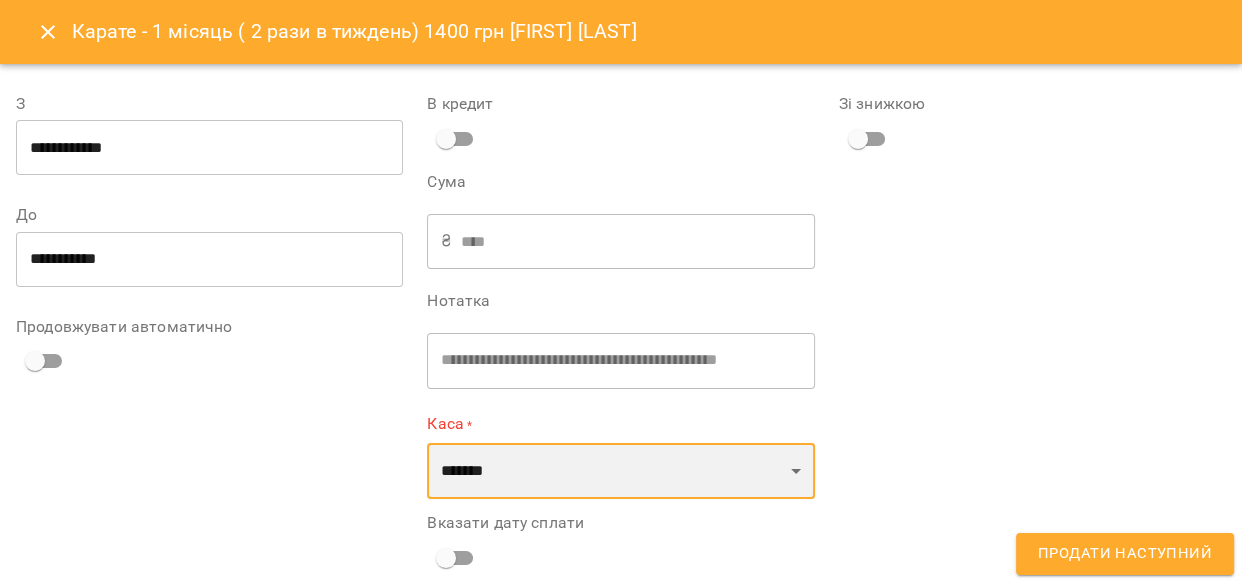 click on "**********" at bounding box center [620, 471] 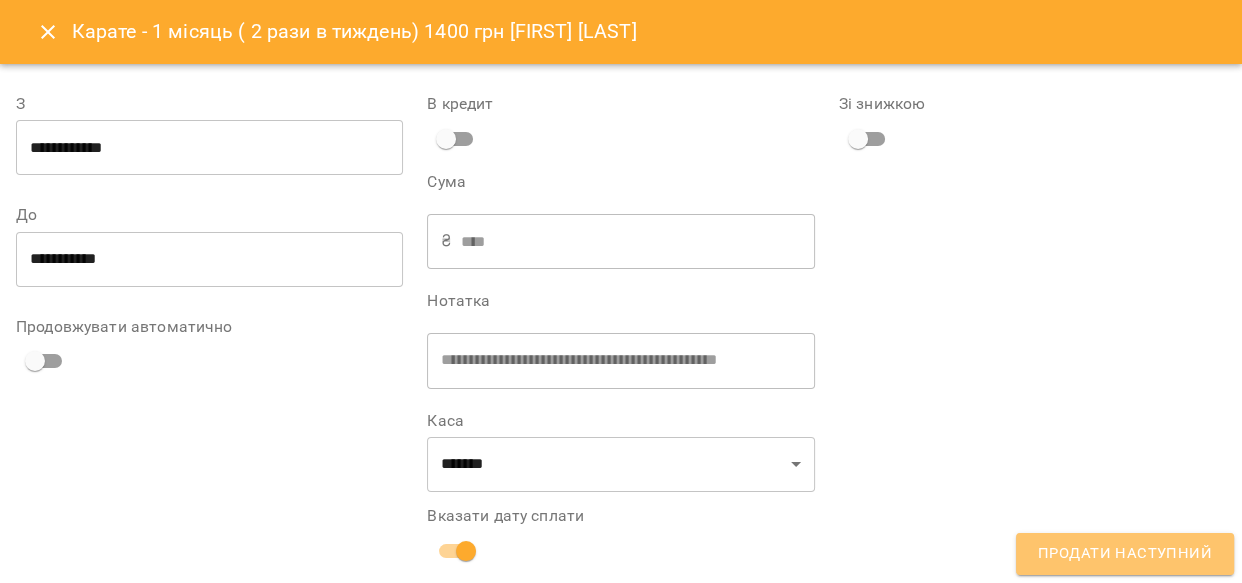 click on "Продати наступний" at bounding box center (1125, 554) 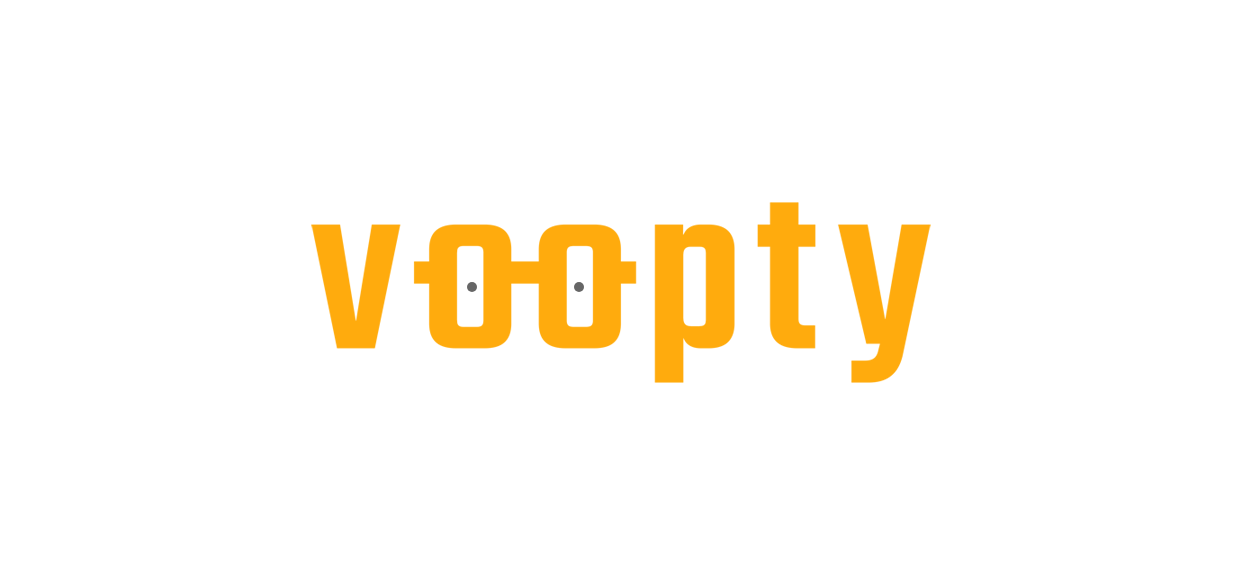 scroll, scrollTop: 0, scrollLeft: 0, axis: both 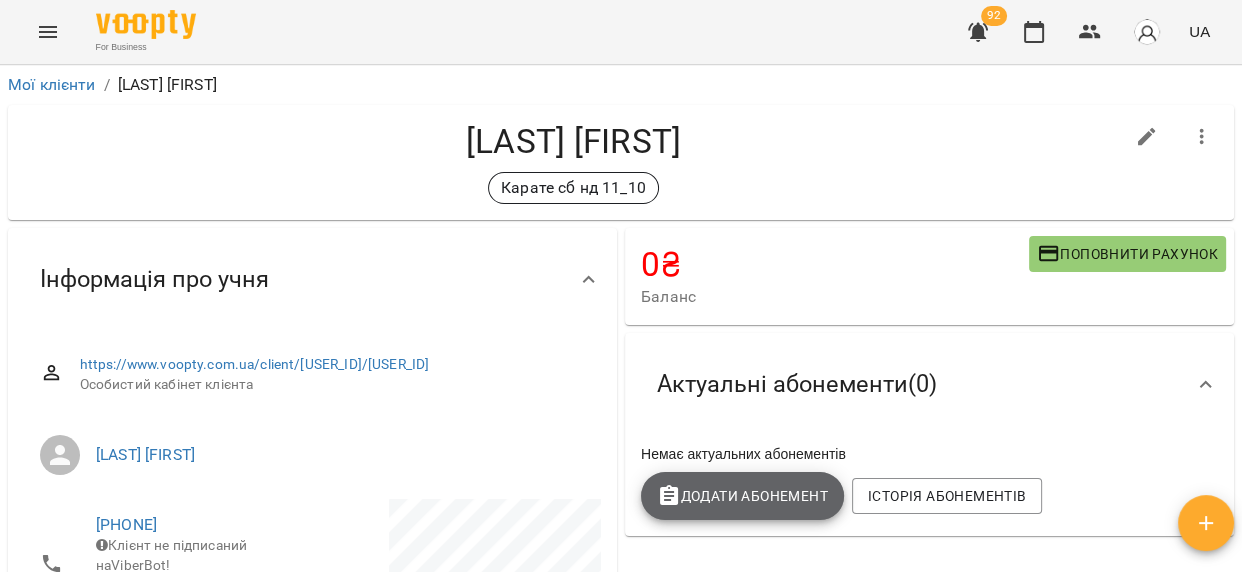 click on "Додати Абонемент" at bounding box center [742, 496] 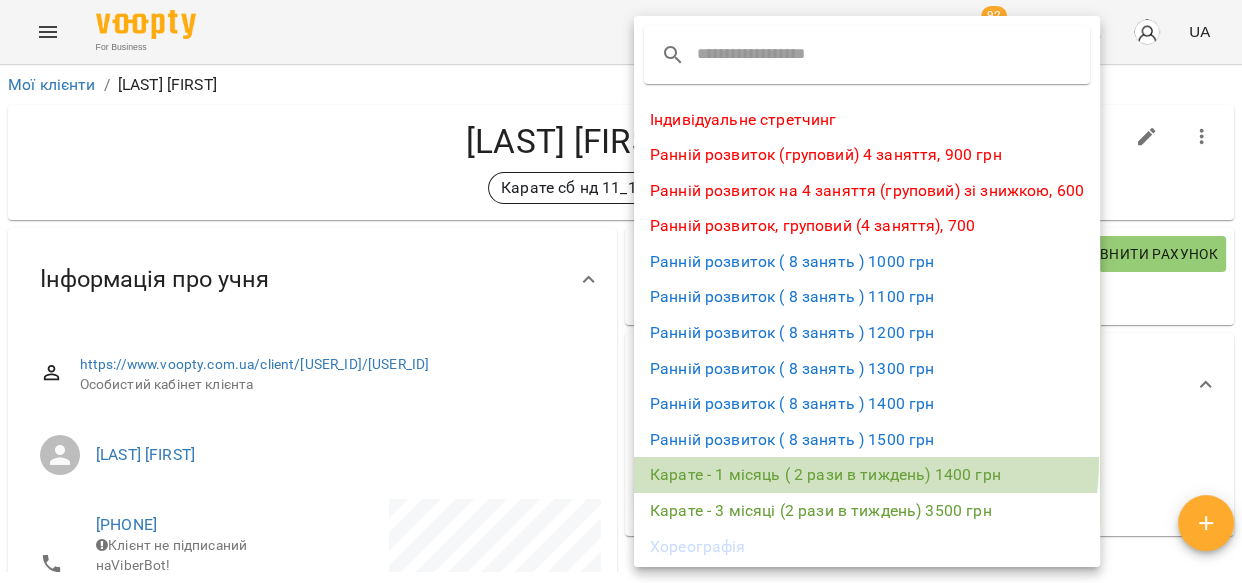 click on "Карате - 1 місяць ( 2 рази в тиждень) 1400 грн" at bounding box center (867, 475) 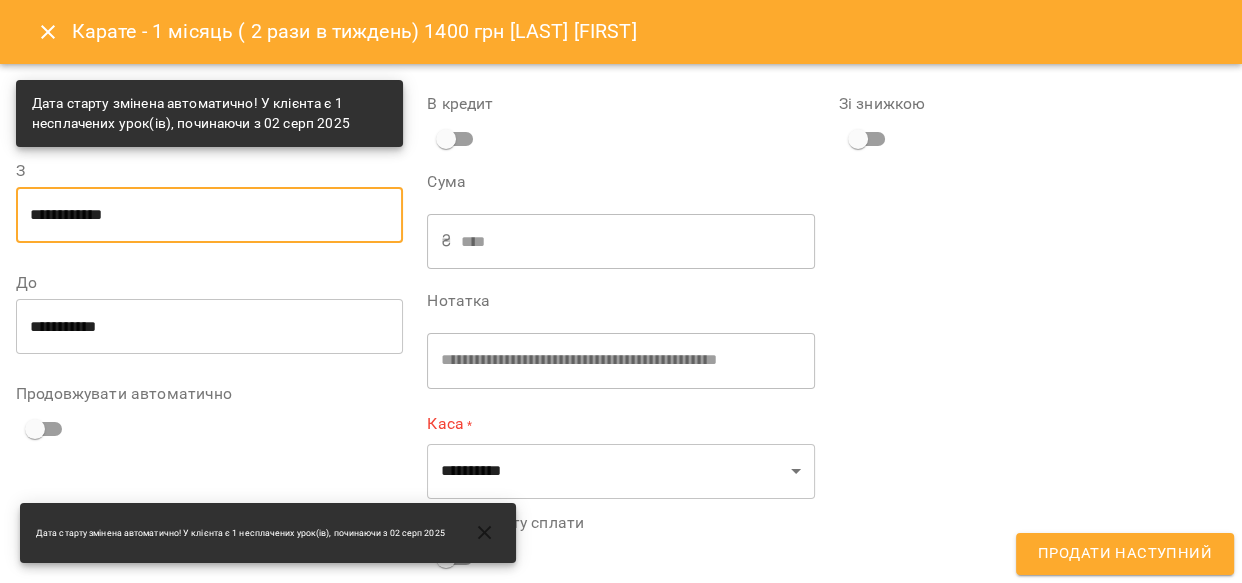 click on "**********" at bounding box center [209, 215] 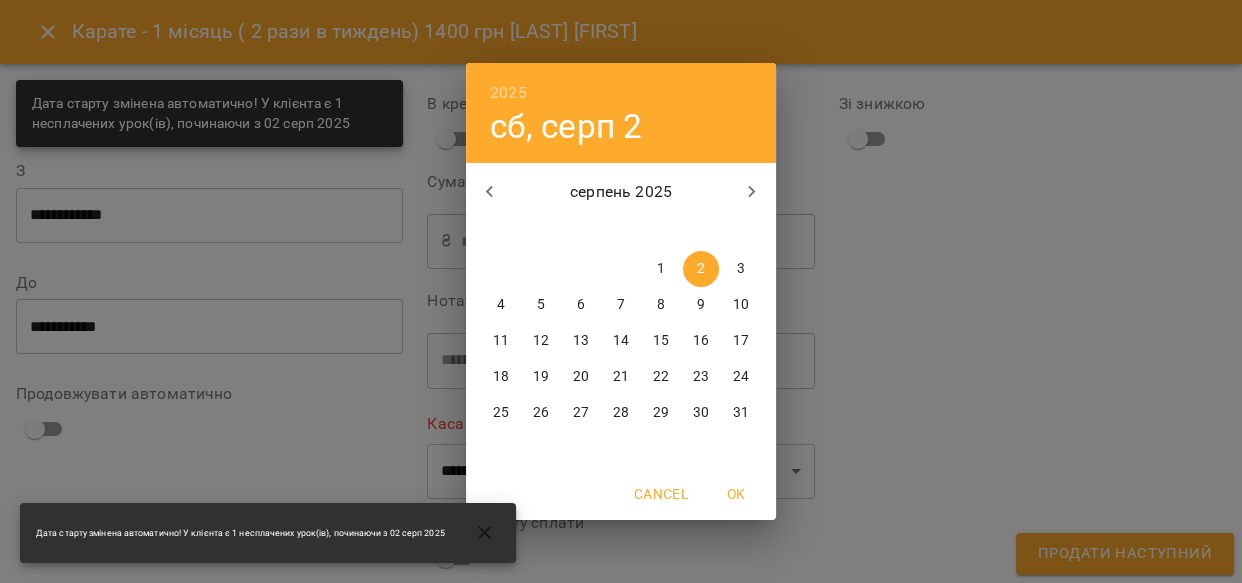 click 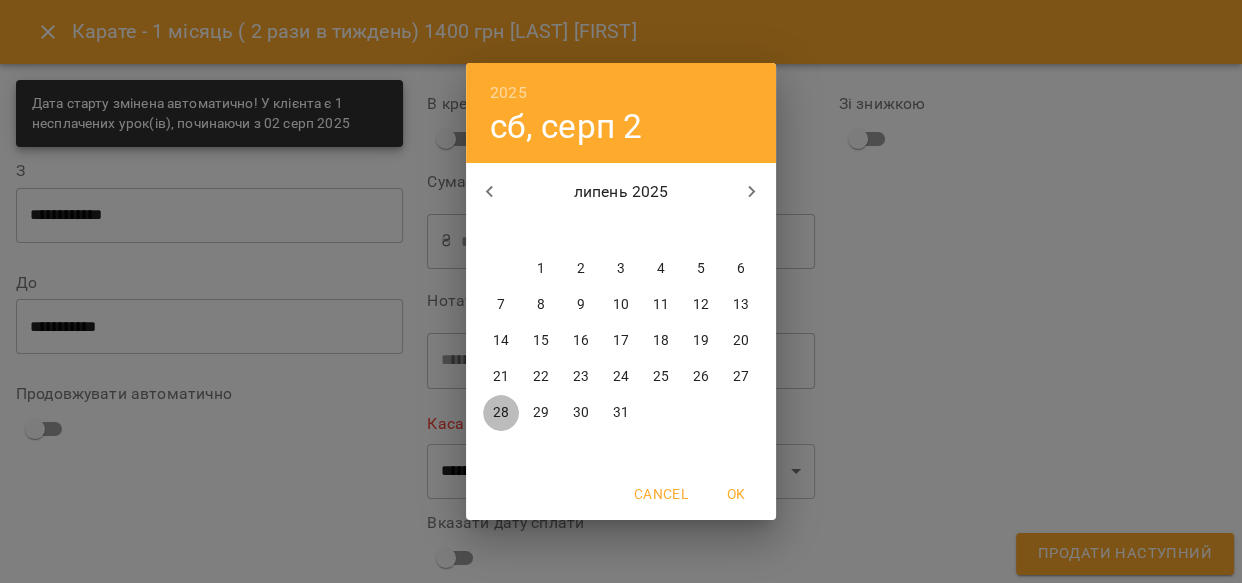 click on "28" at bounding box center [501, 413] 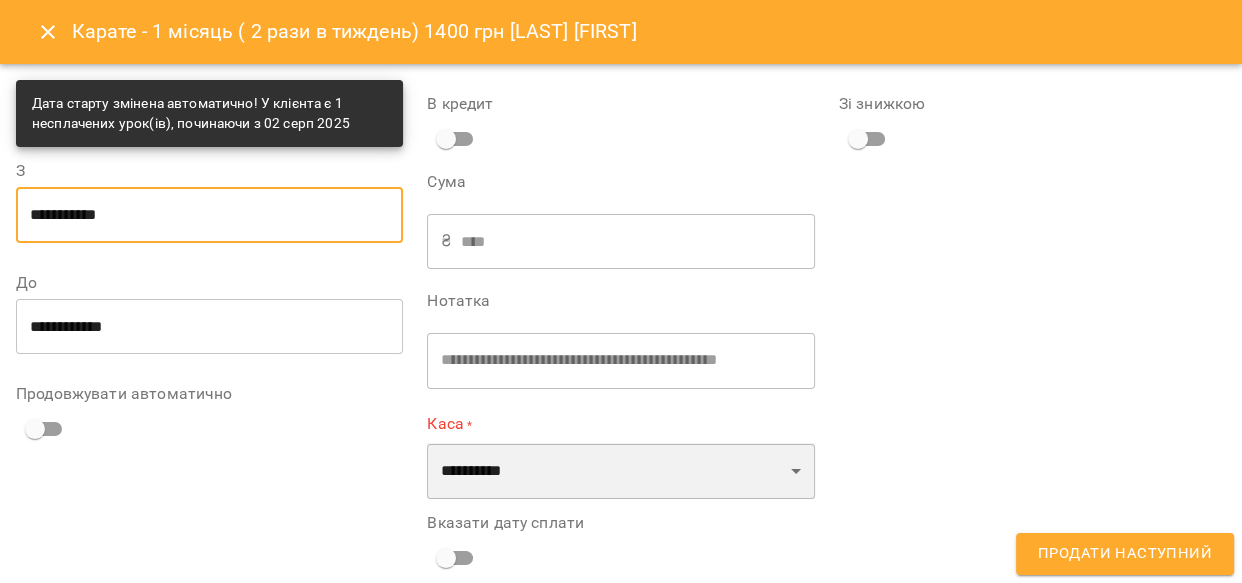 click on "**********" at bounding box center [620, 471] 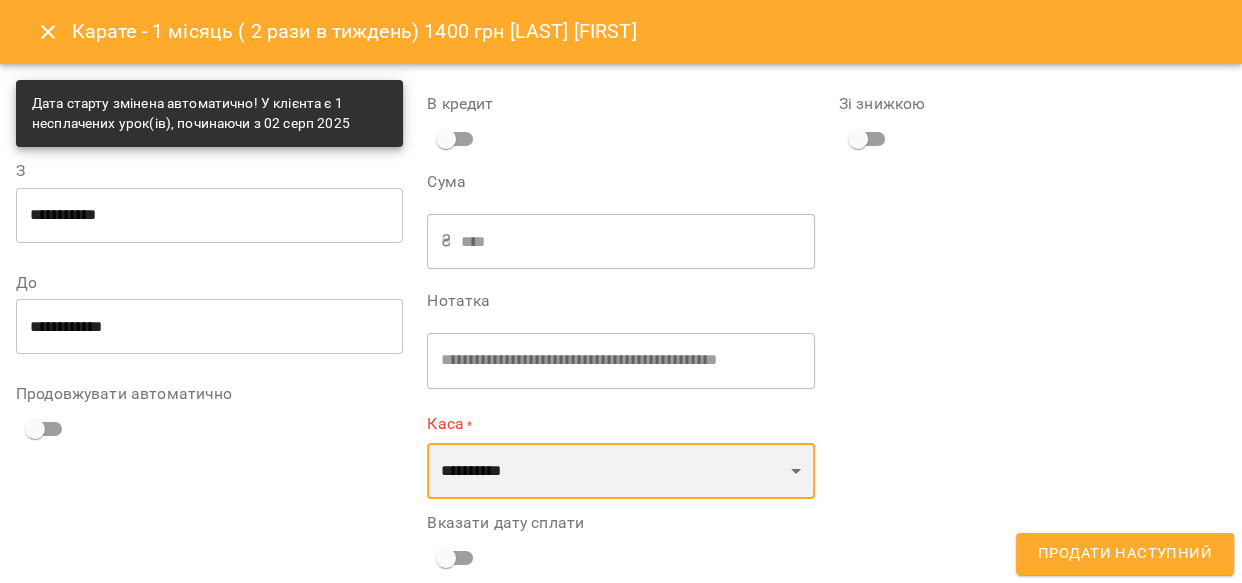 select on "****" 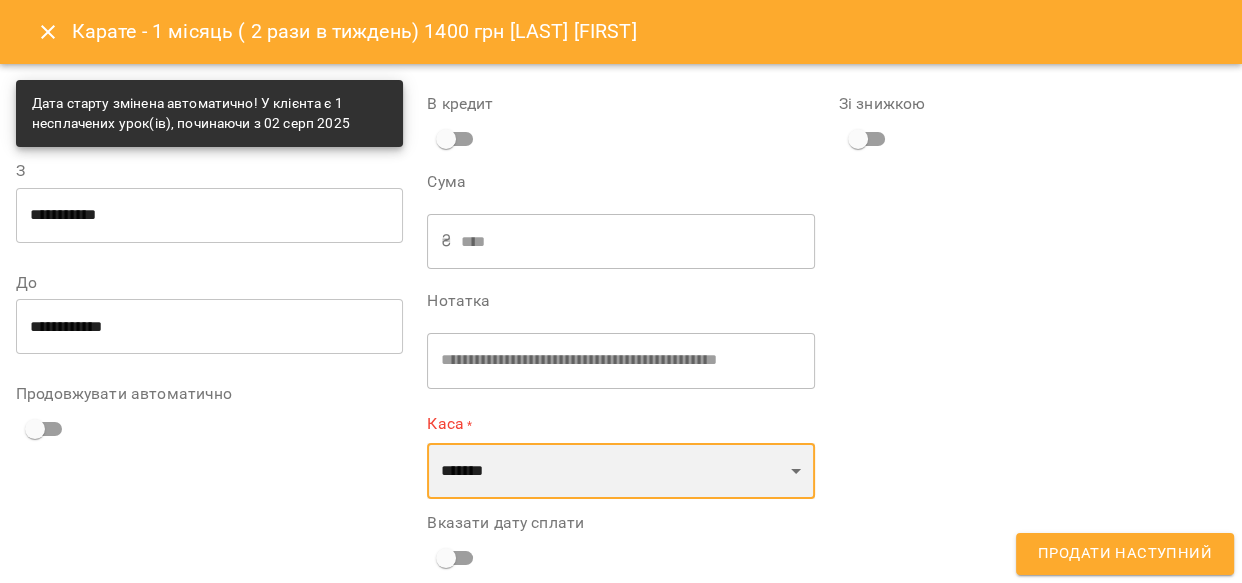 click on "**********" at bounding box center (620, 471) 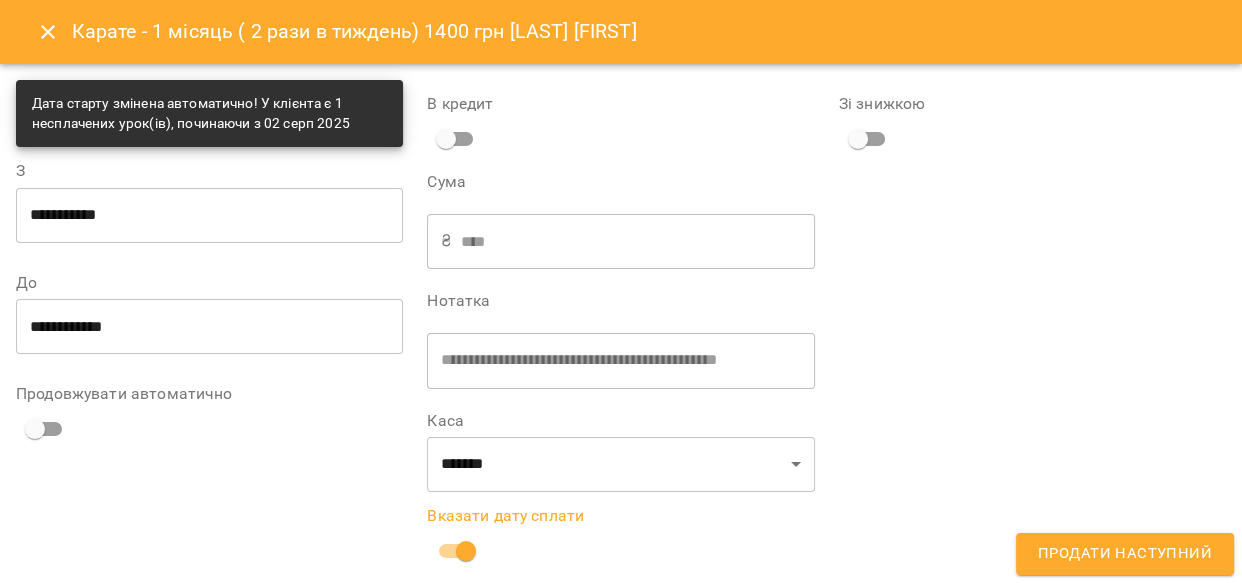 click on "Продати наступний" at bounding box center (1125, 554) 